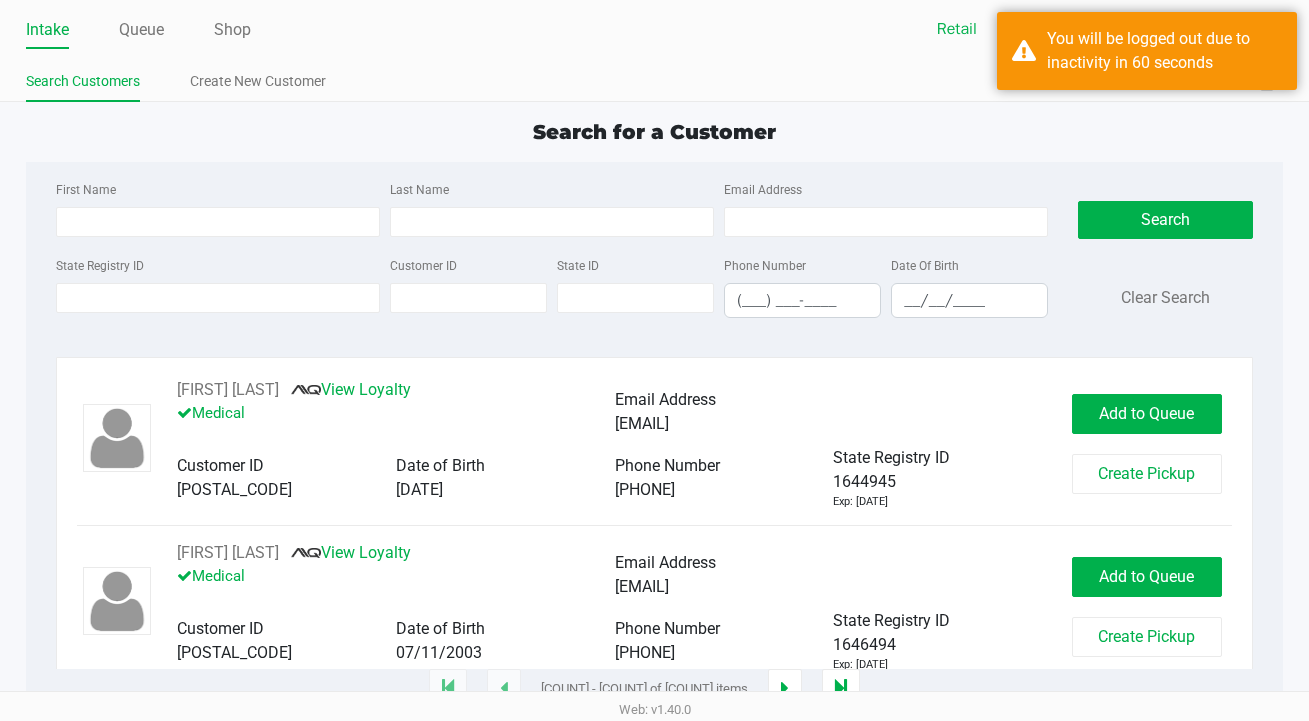 scroll, scrollTop: 0, scrollLeft: 0, axis: both 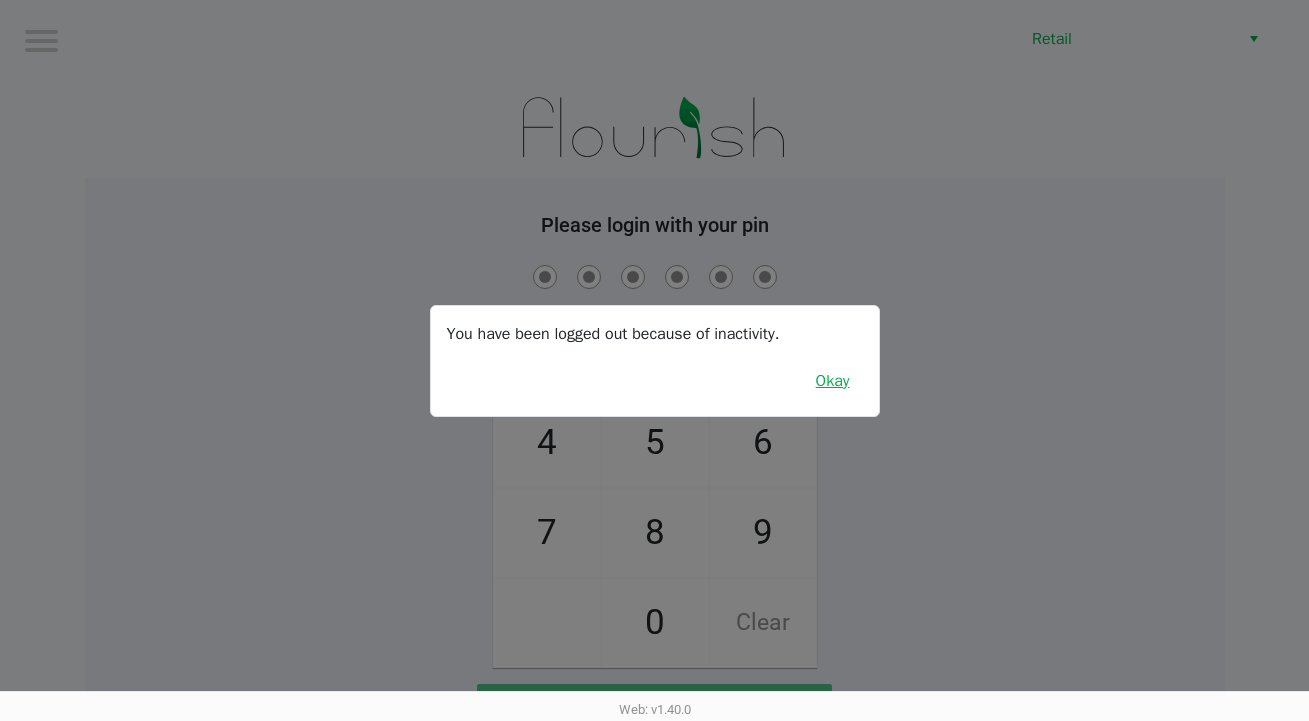 click on "Okay" at bounding box center (833, 381) 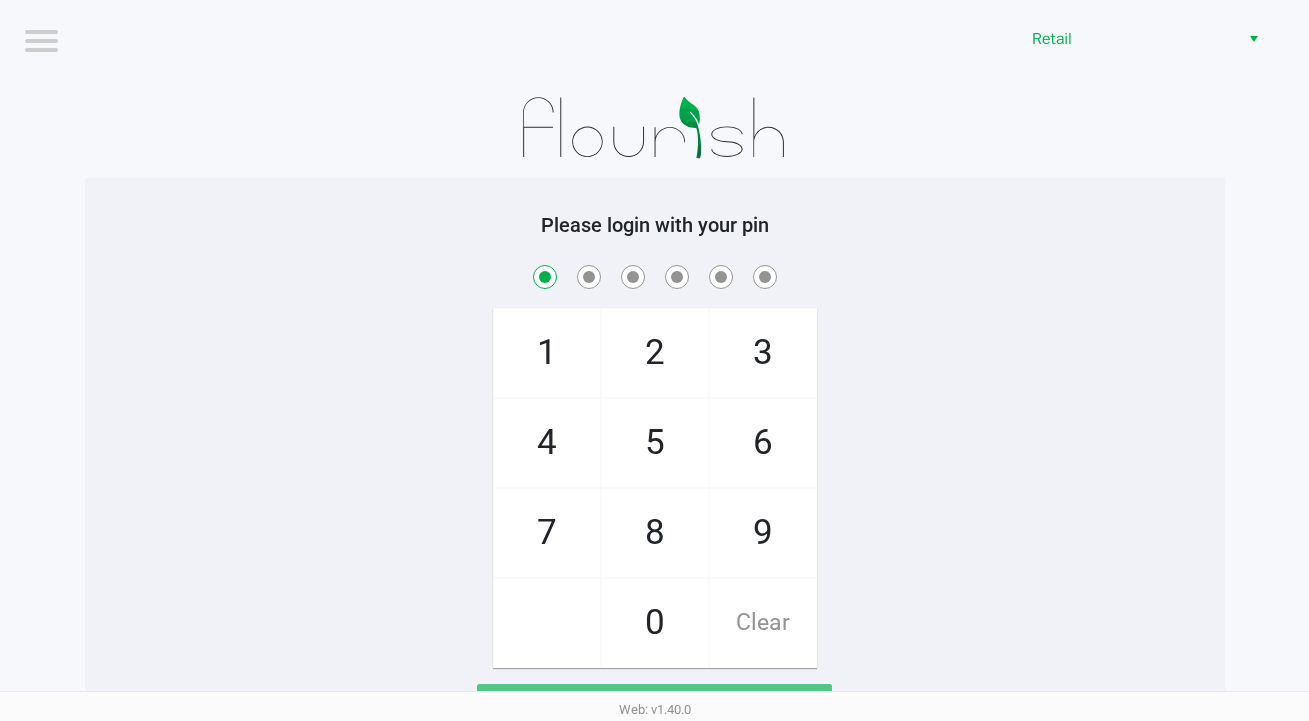 checkbox on "true" 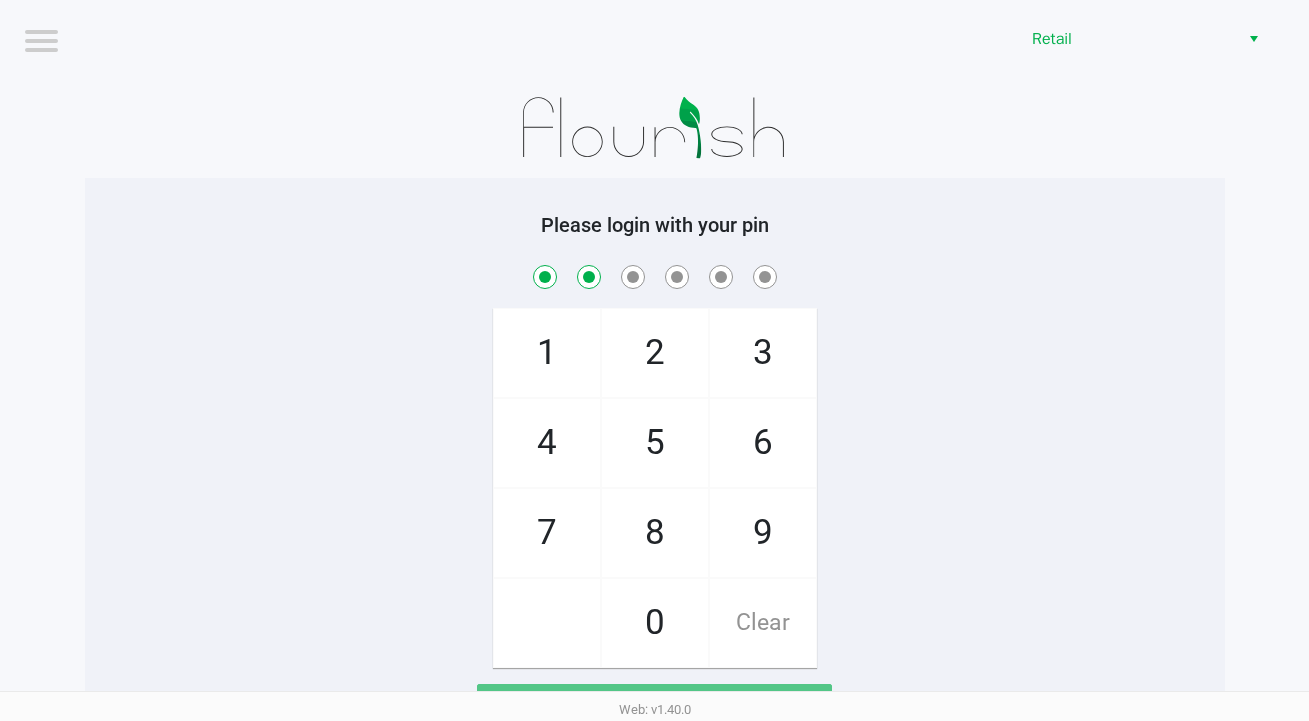 checkbox on "true" 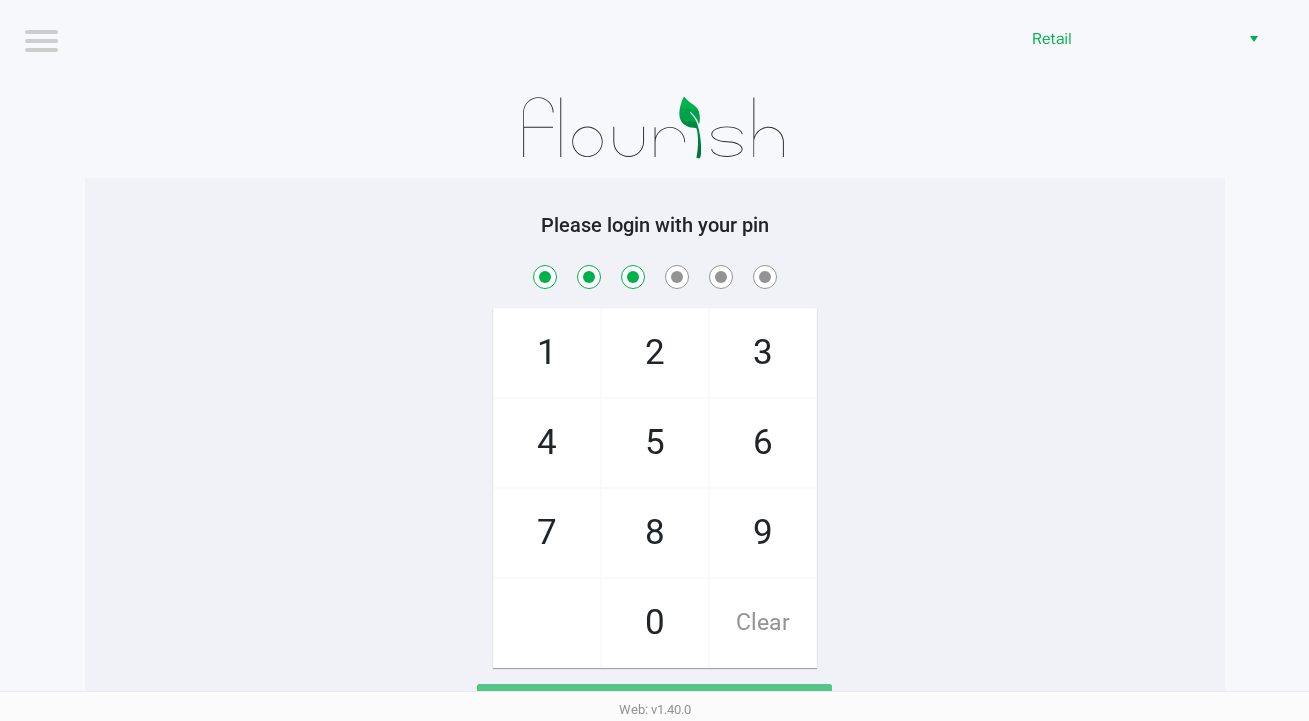 checkbox on "true" 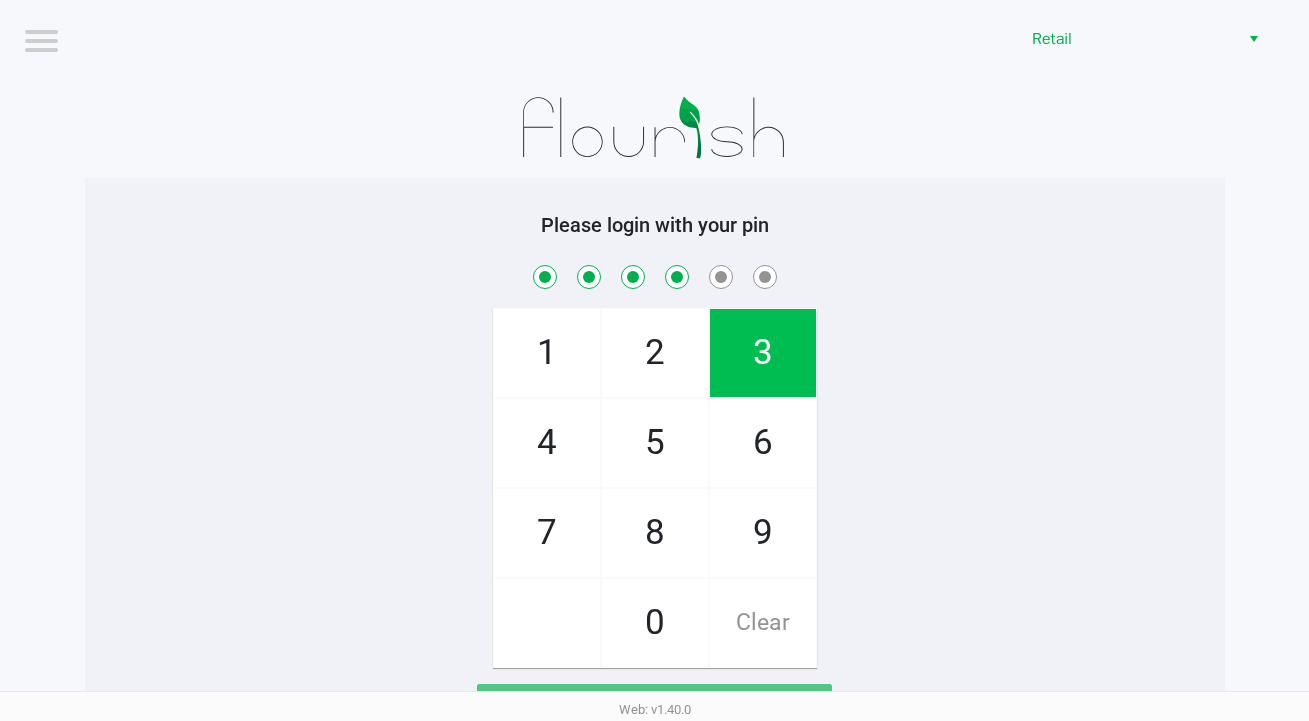 checkbox on "true" 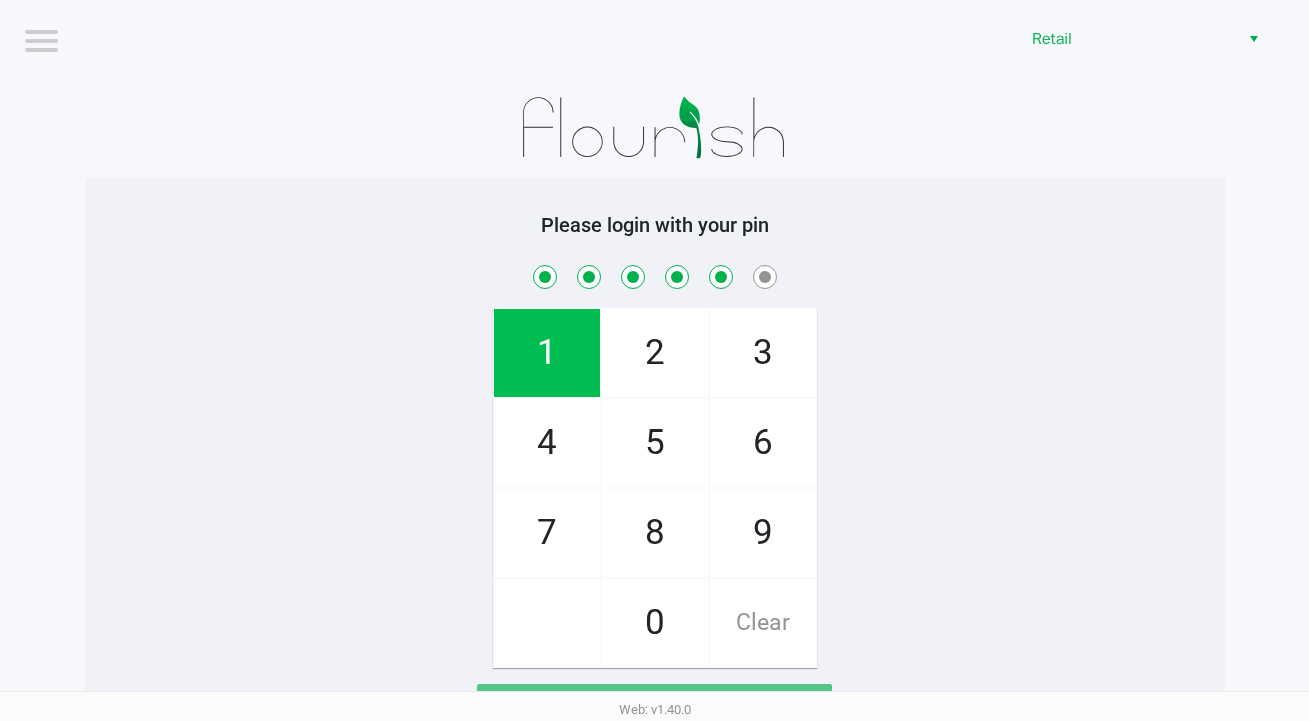 checkbox on "true" 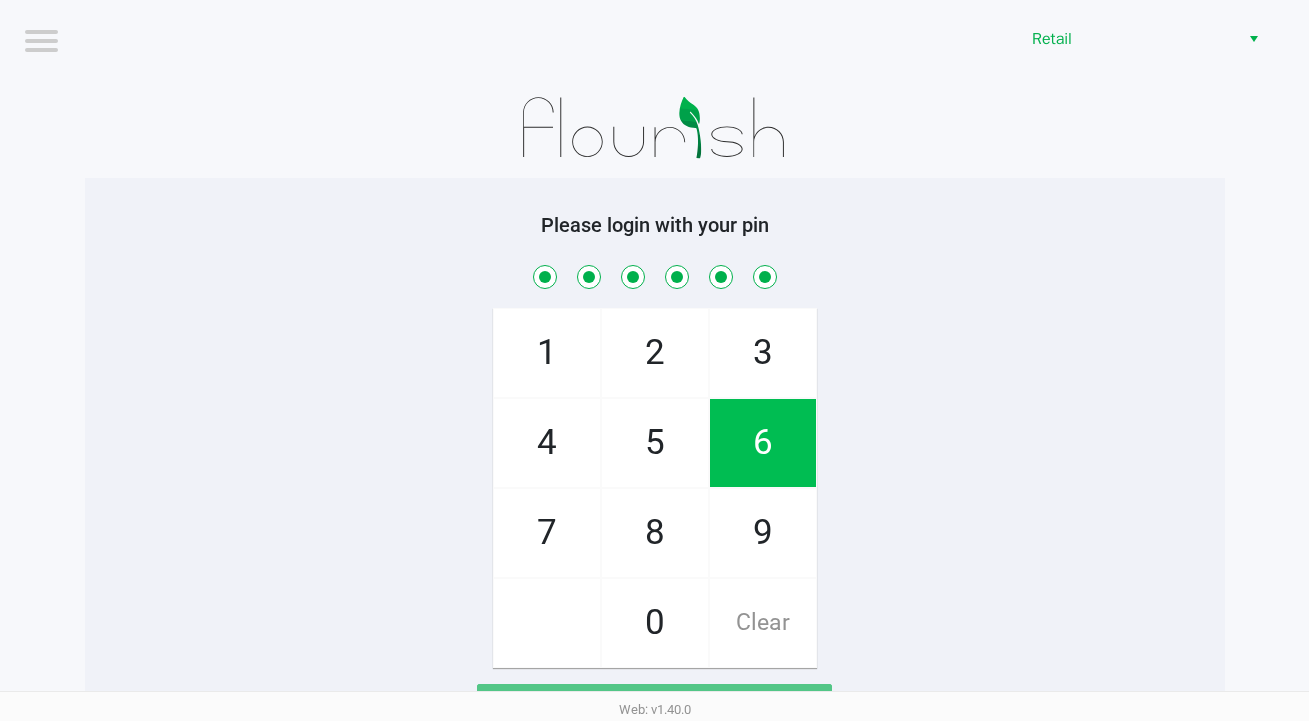 checkbox on "true" 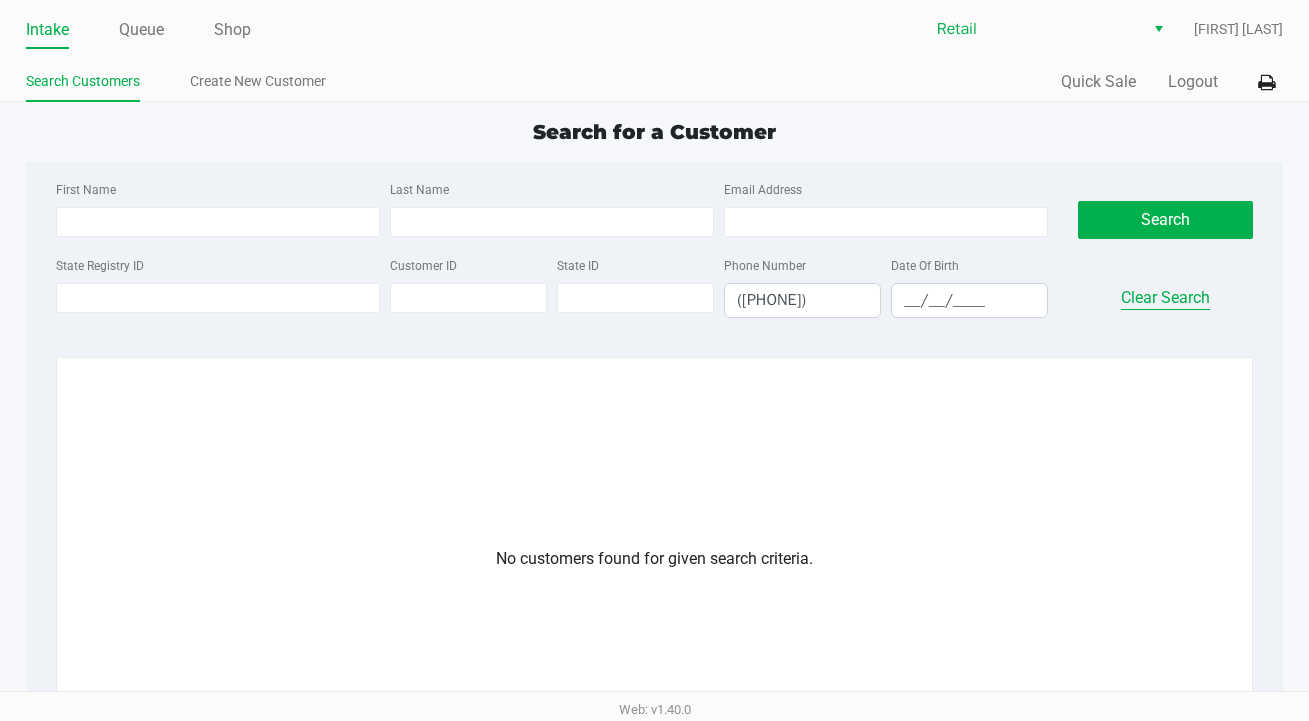 click on "Clear Search" 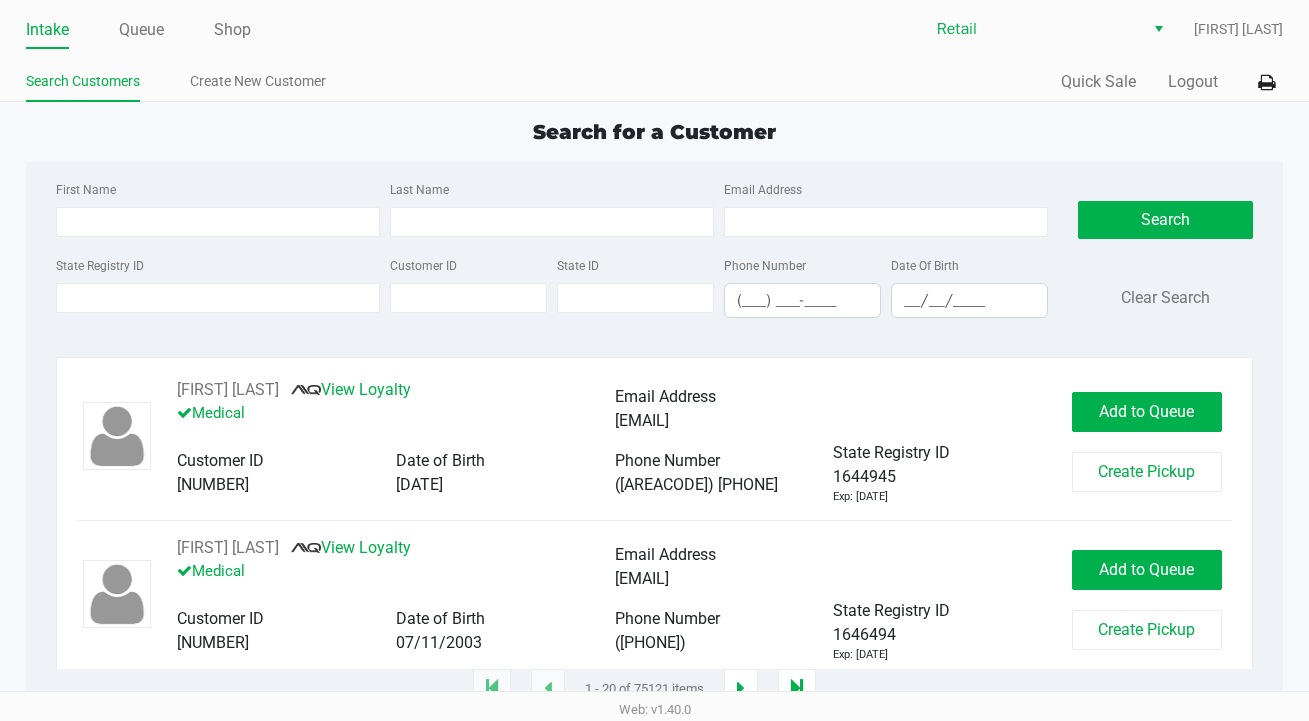 click on "Intake Queue Shop Retail  [FIRST] [LAST]  Search Customers Create New Customer  Quick Sale   Logout" 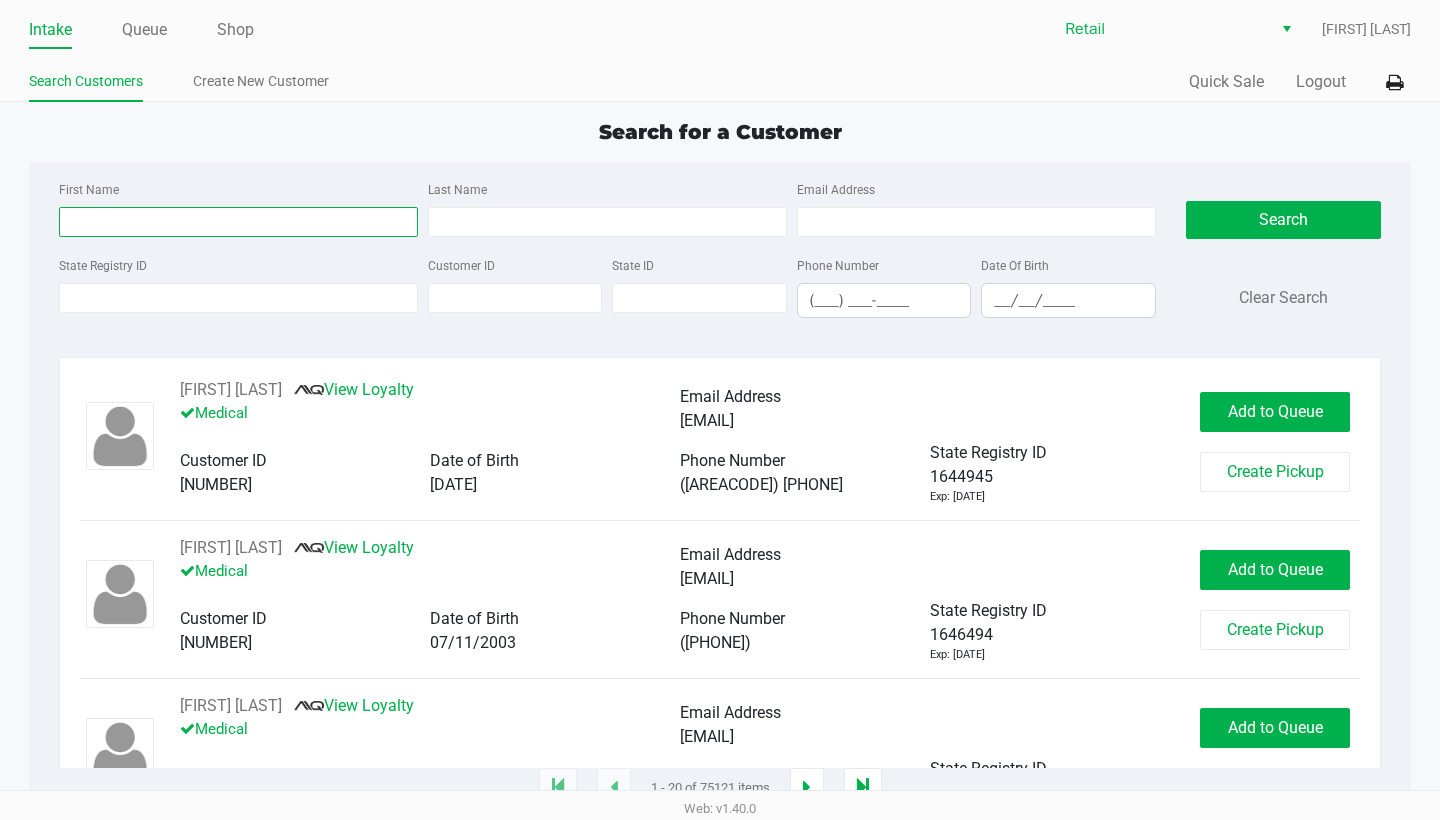 type on "a" 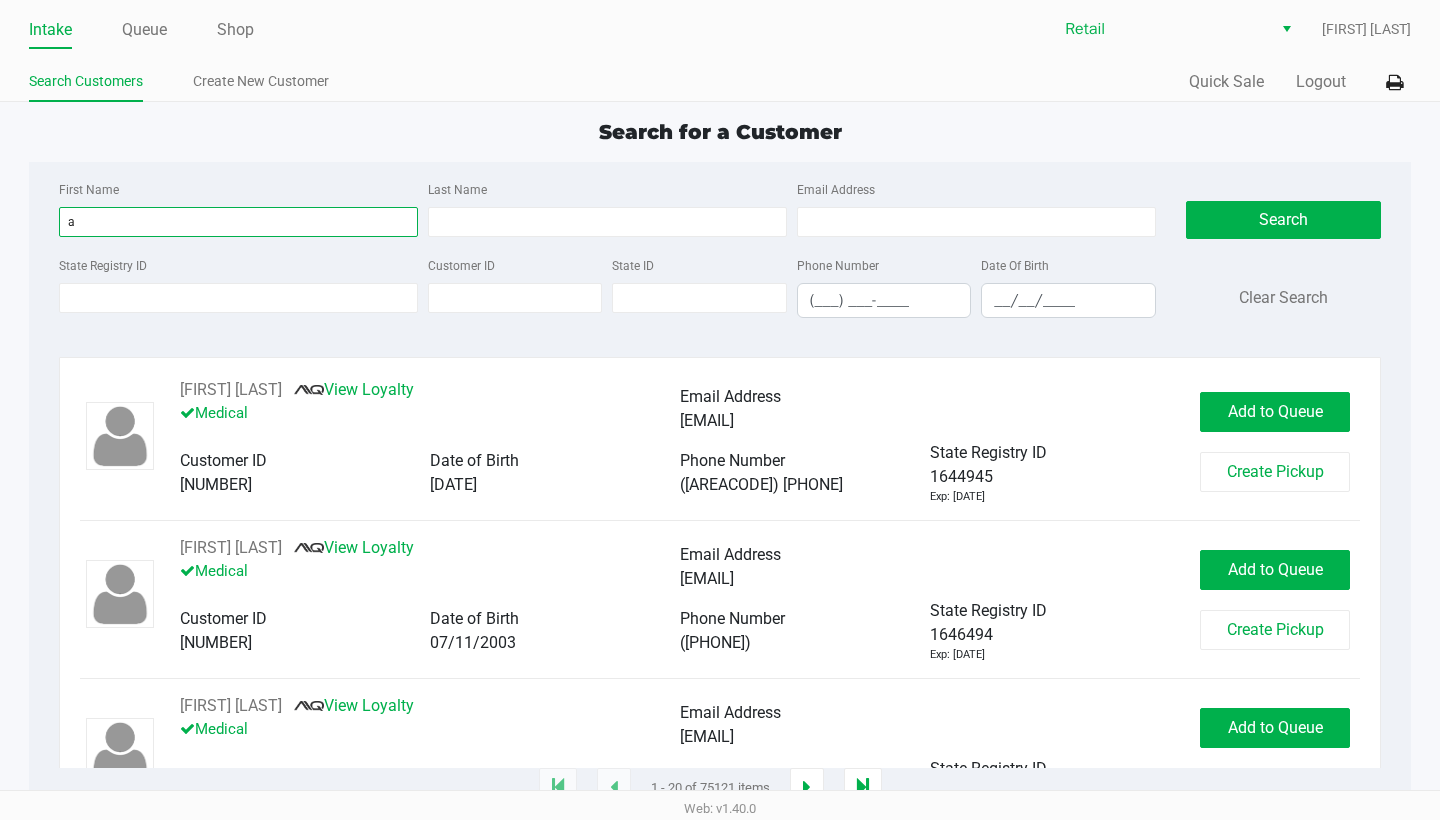 type 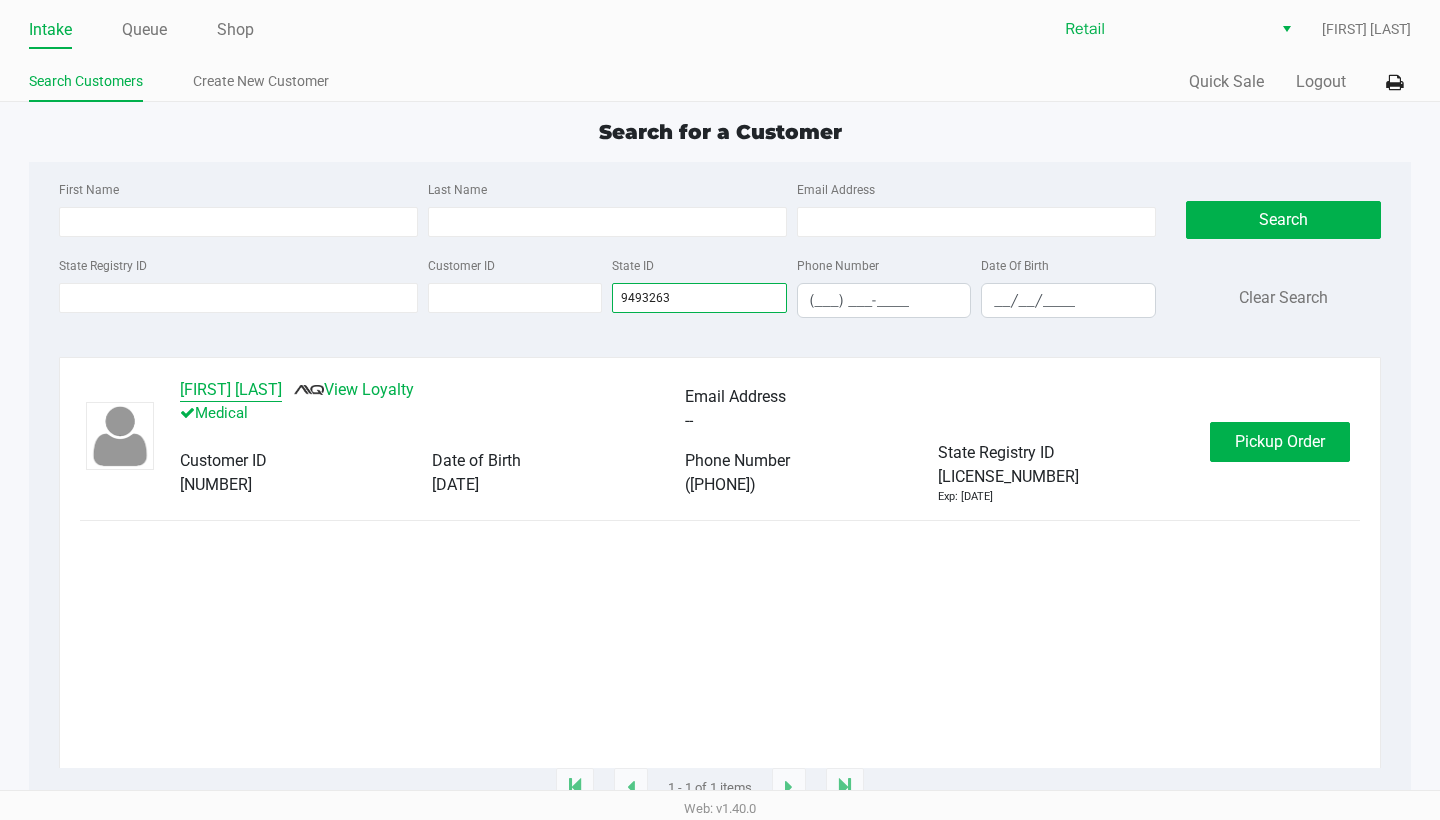 type on "9493263" 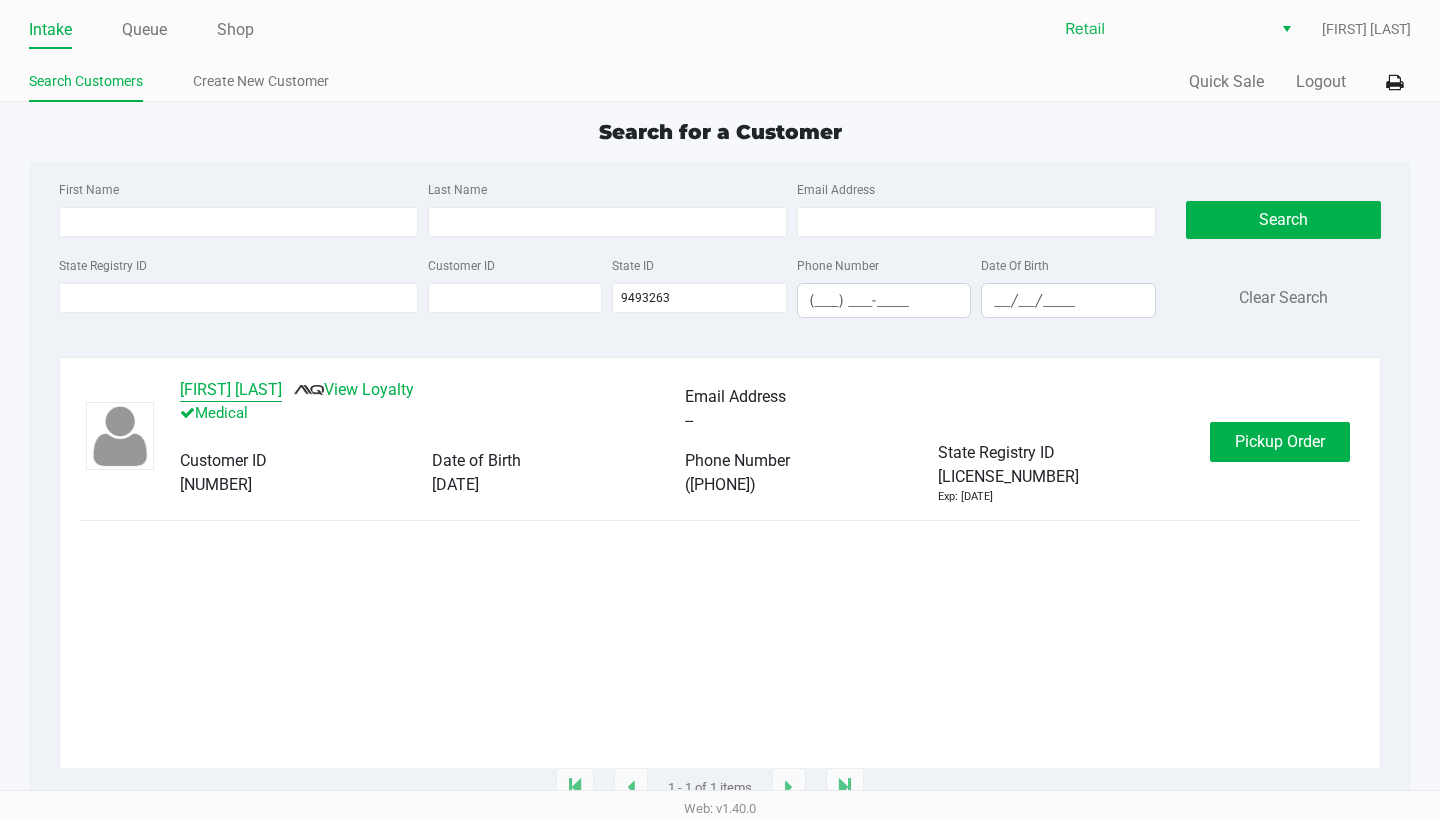 click on "[FIRST] [LAST]" 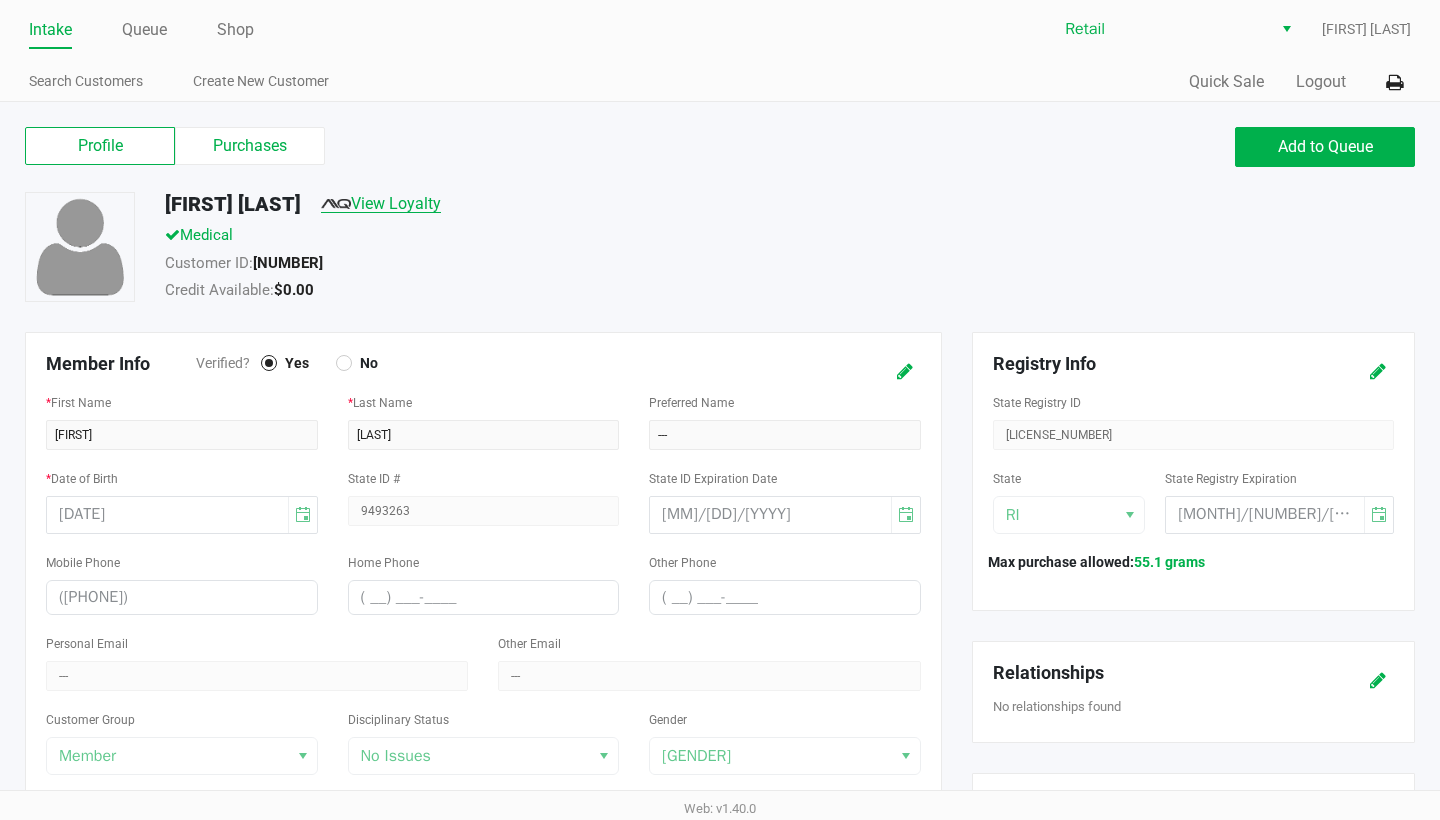 click on "View Loyalty" 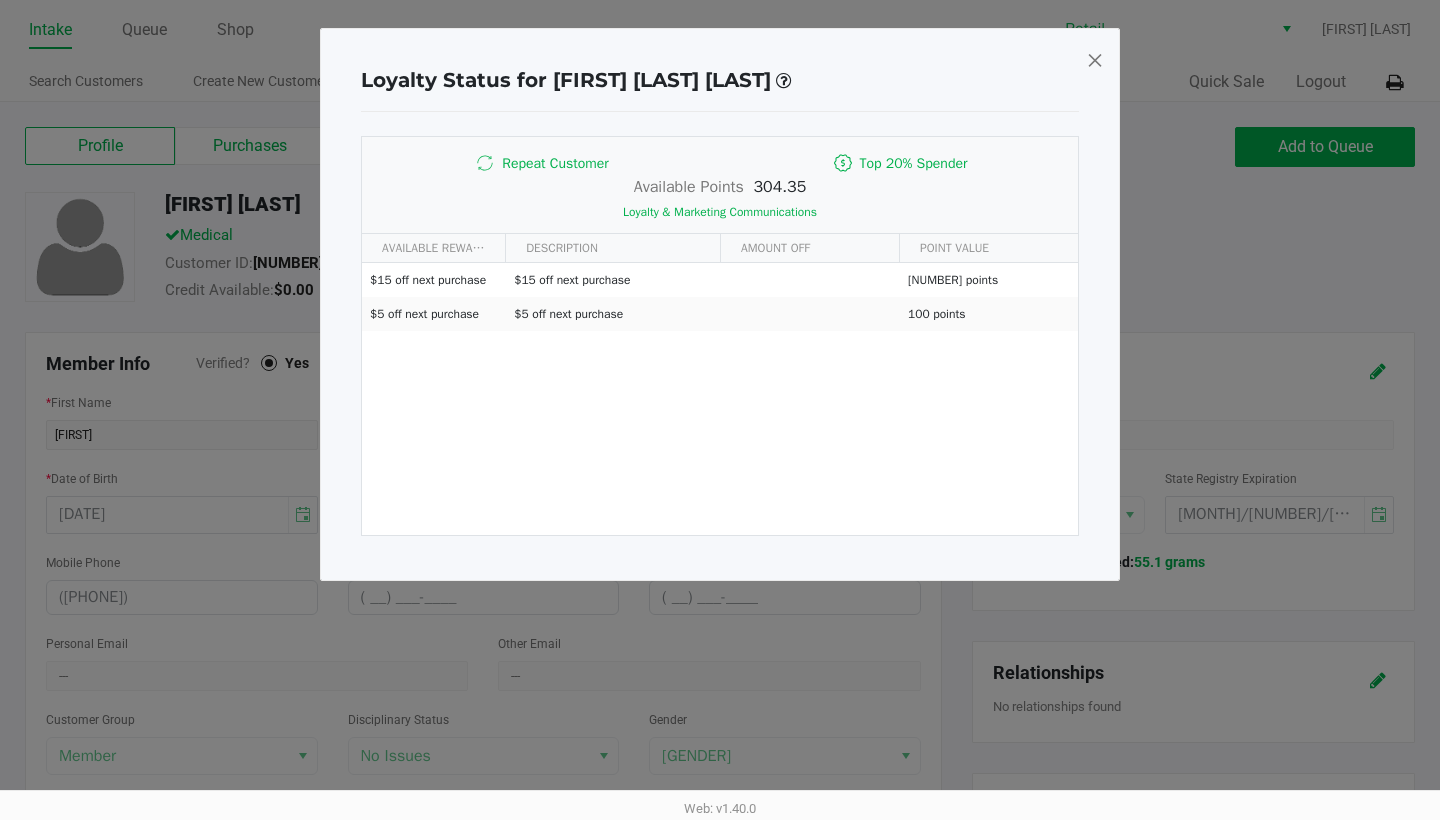 click 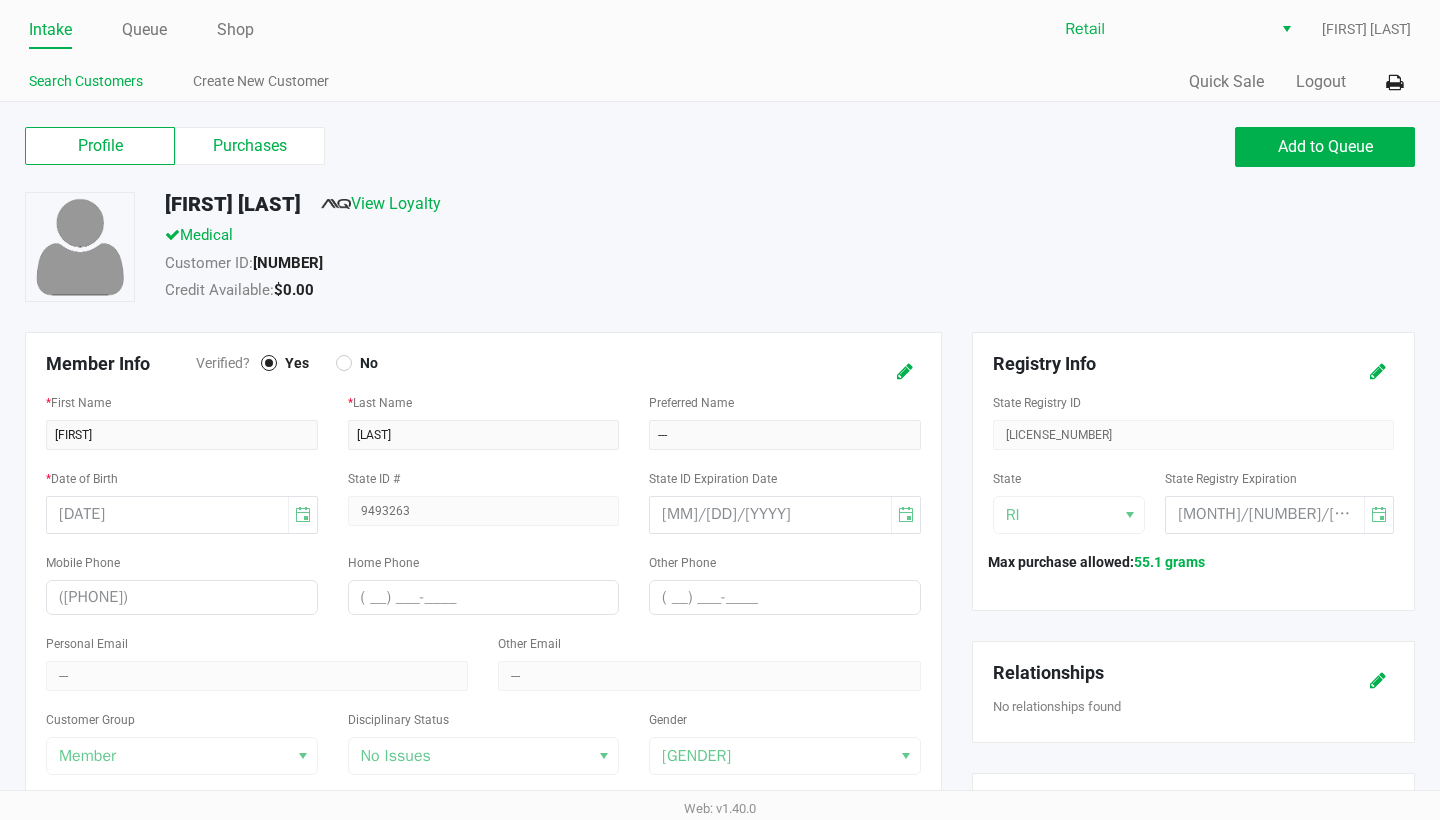 click on "Search Customers" 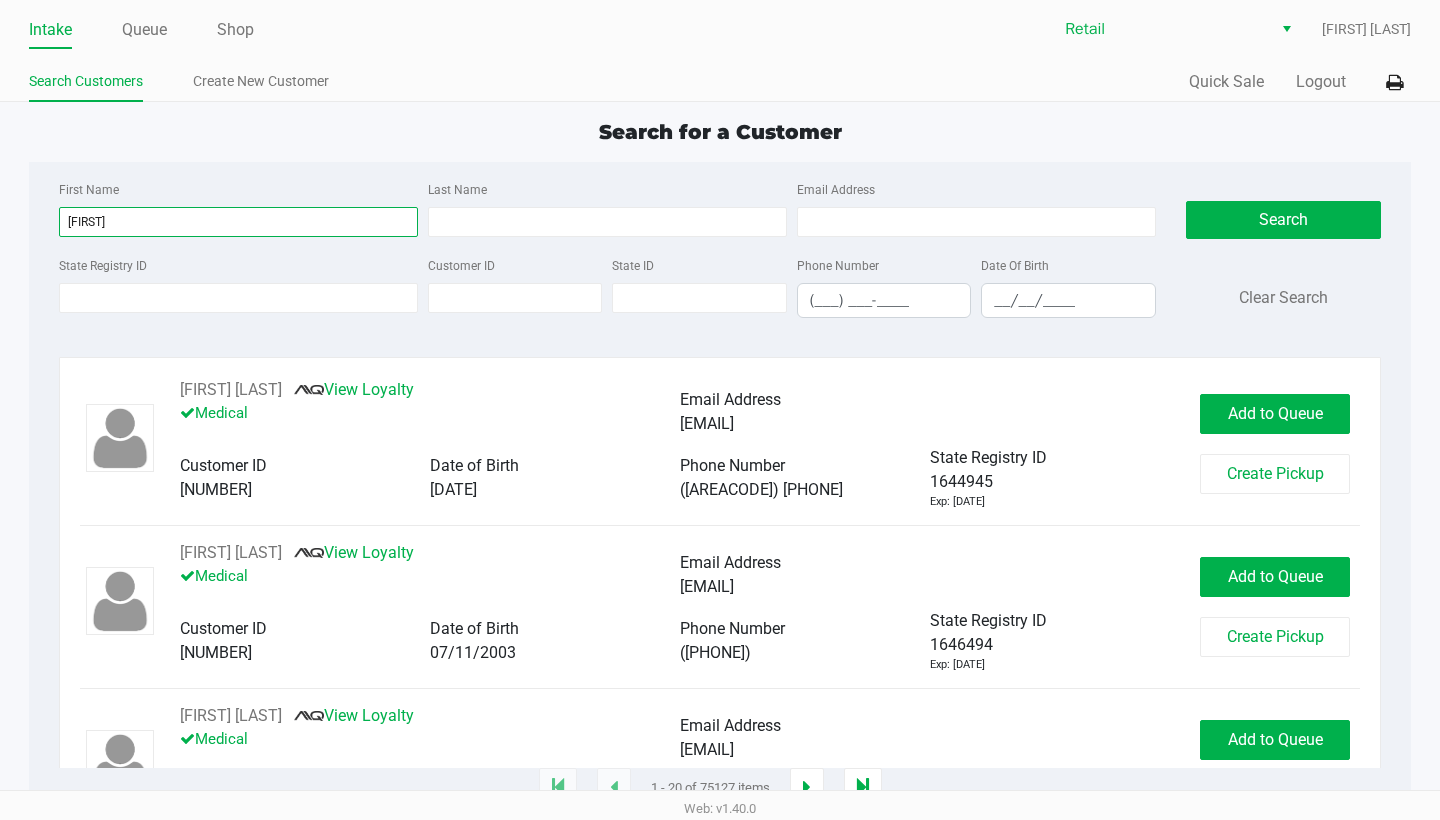 type on "[FIRST]" 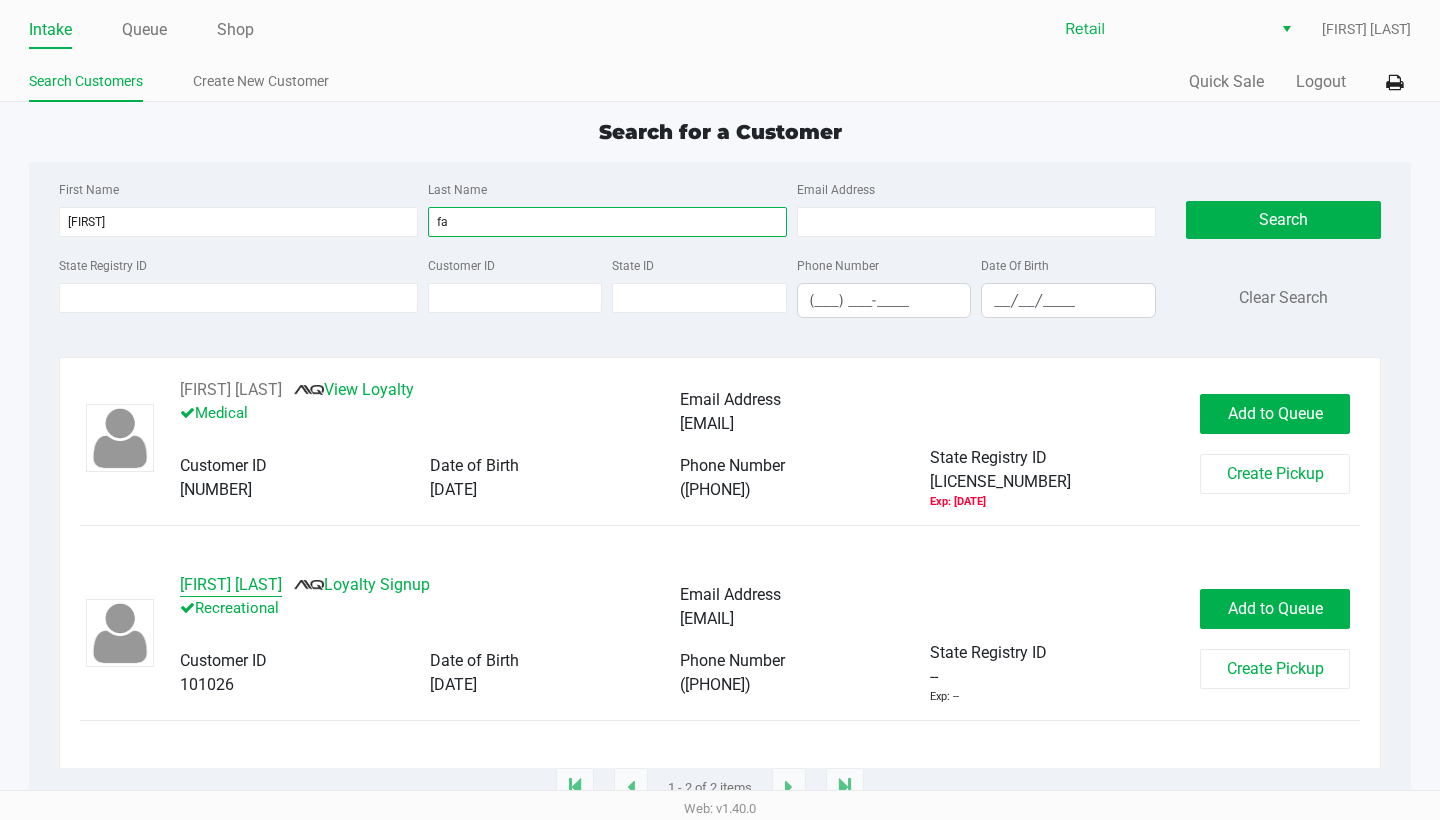 scroll, scrollTop: 0, scrollLeft: 0, axis: both 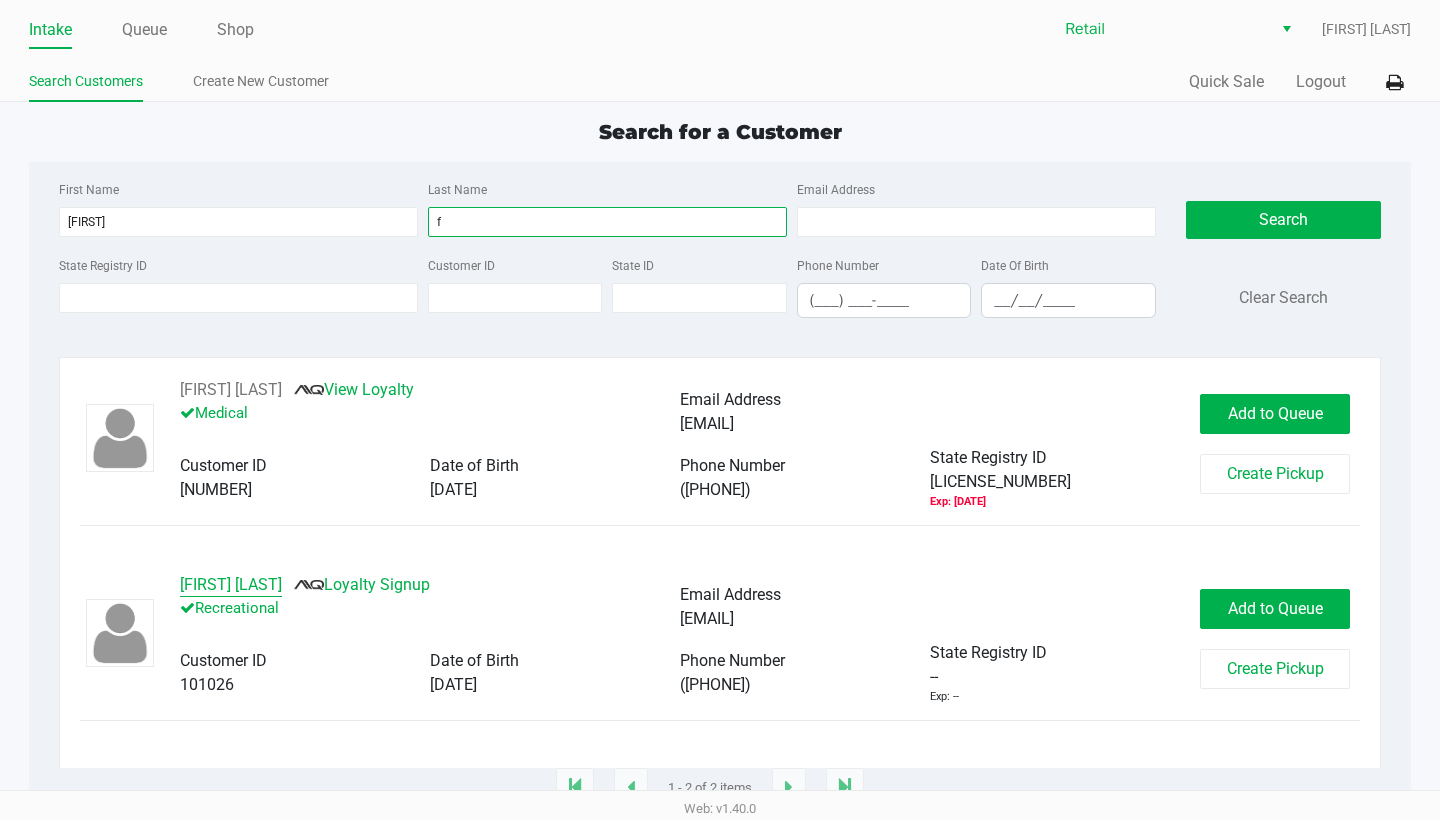 type 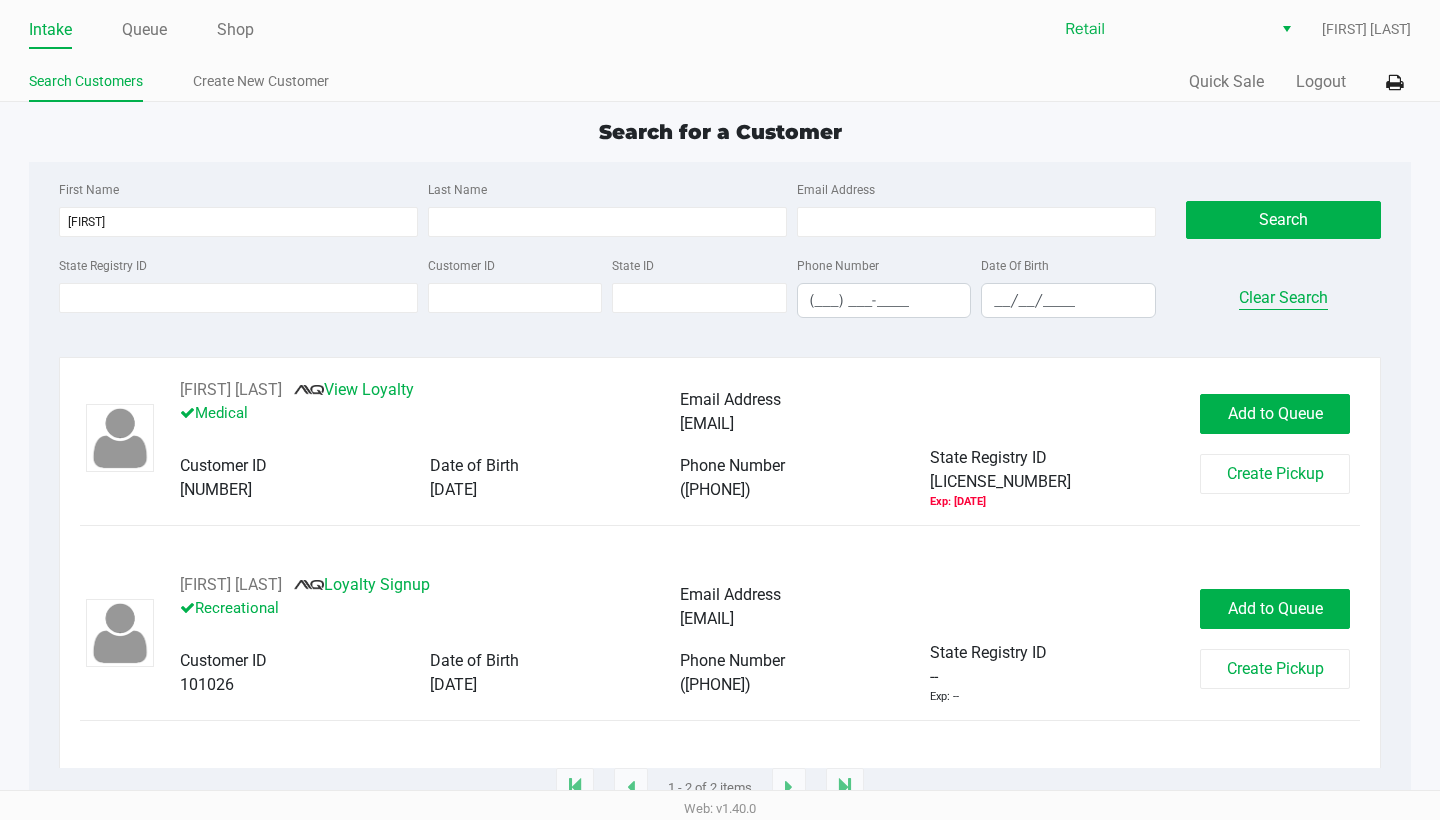 click on "Clear Search" 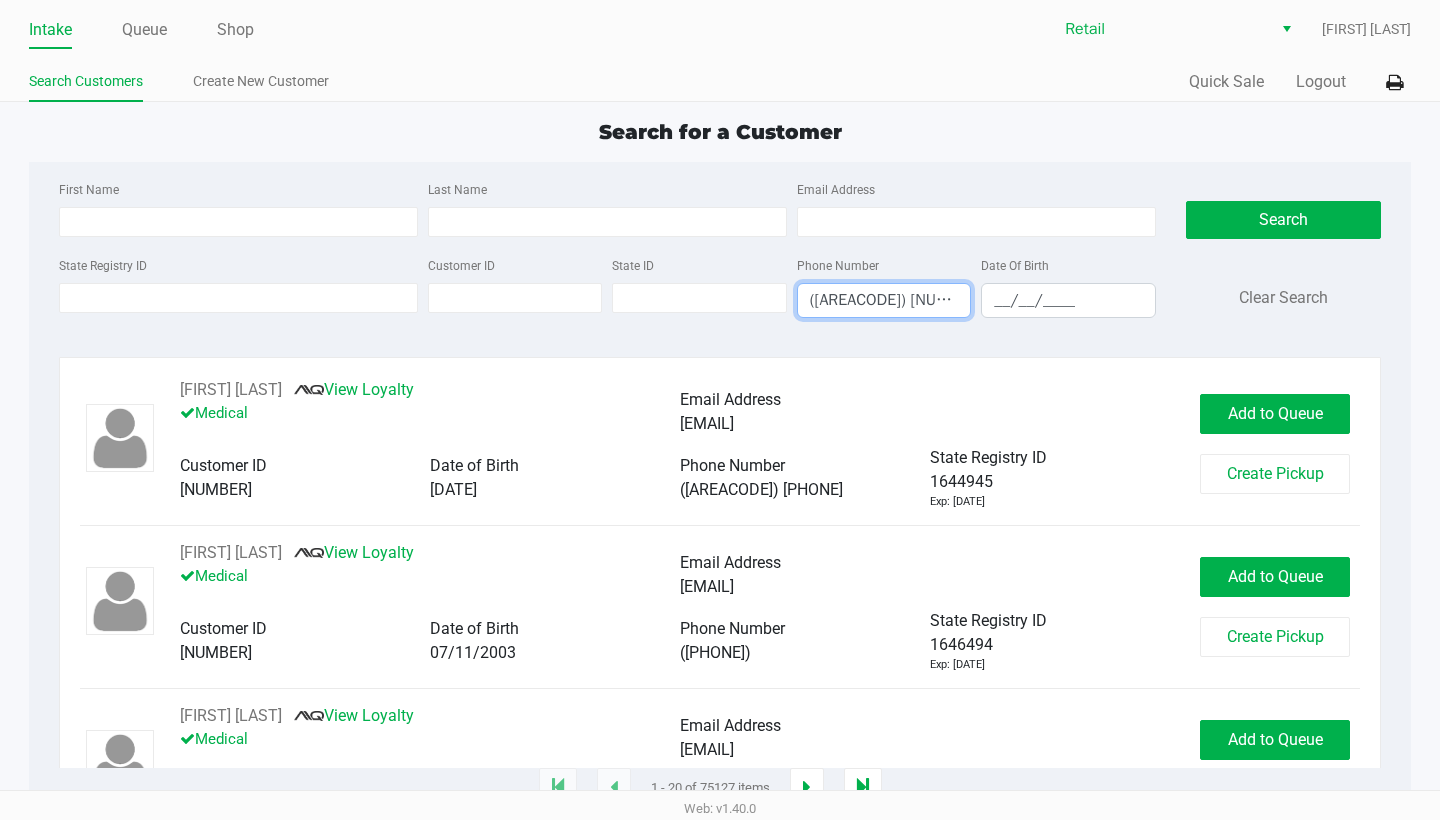 type on "([PHONE])" 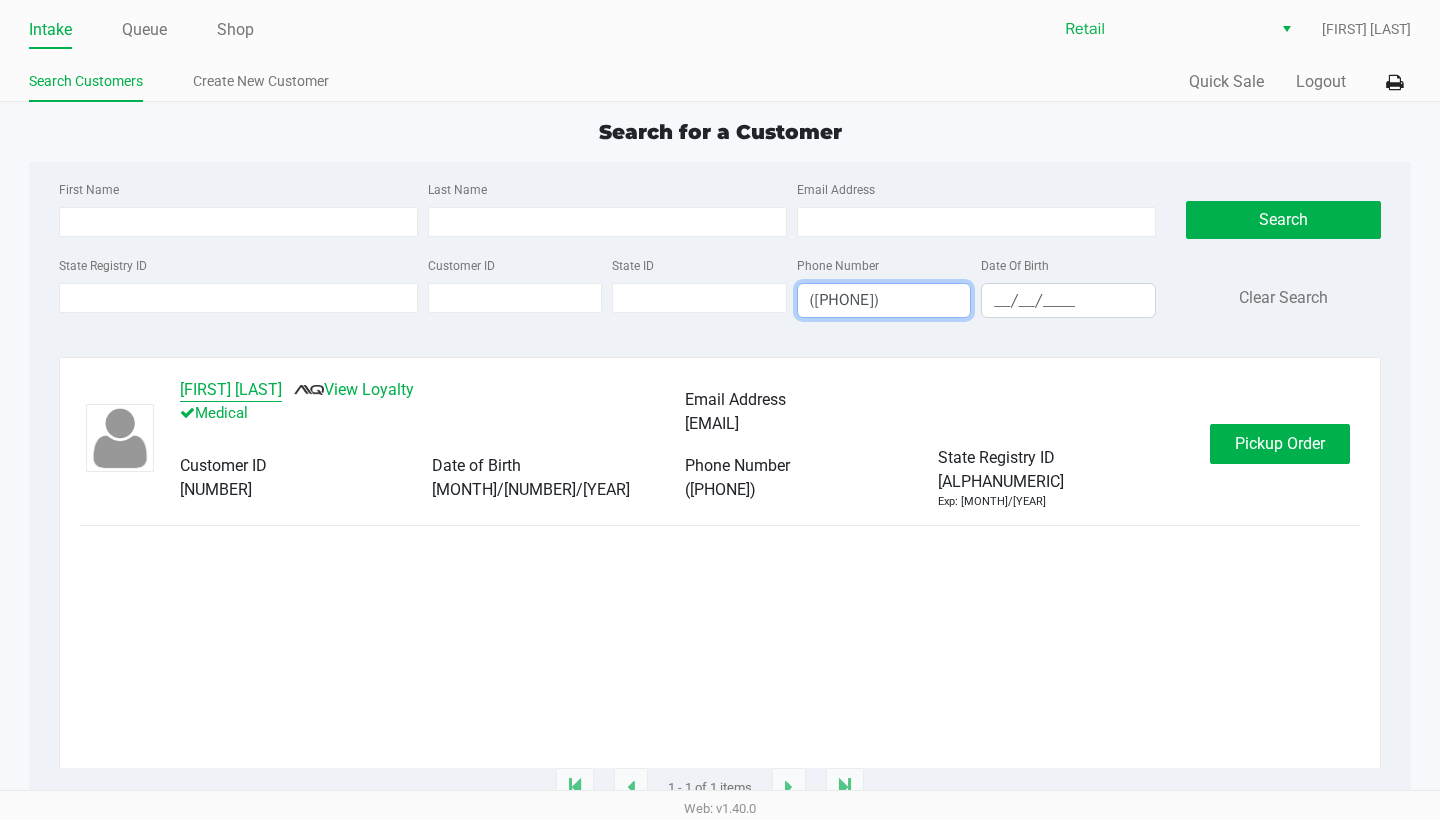 click on "[FIRST] [LAST]" 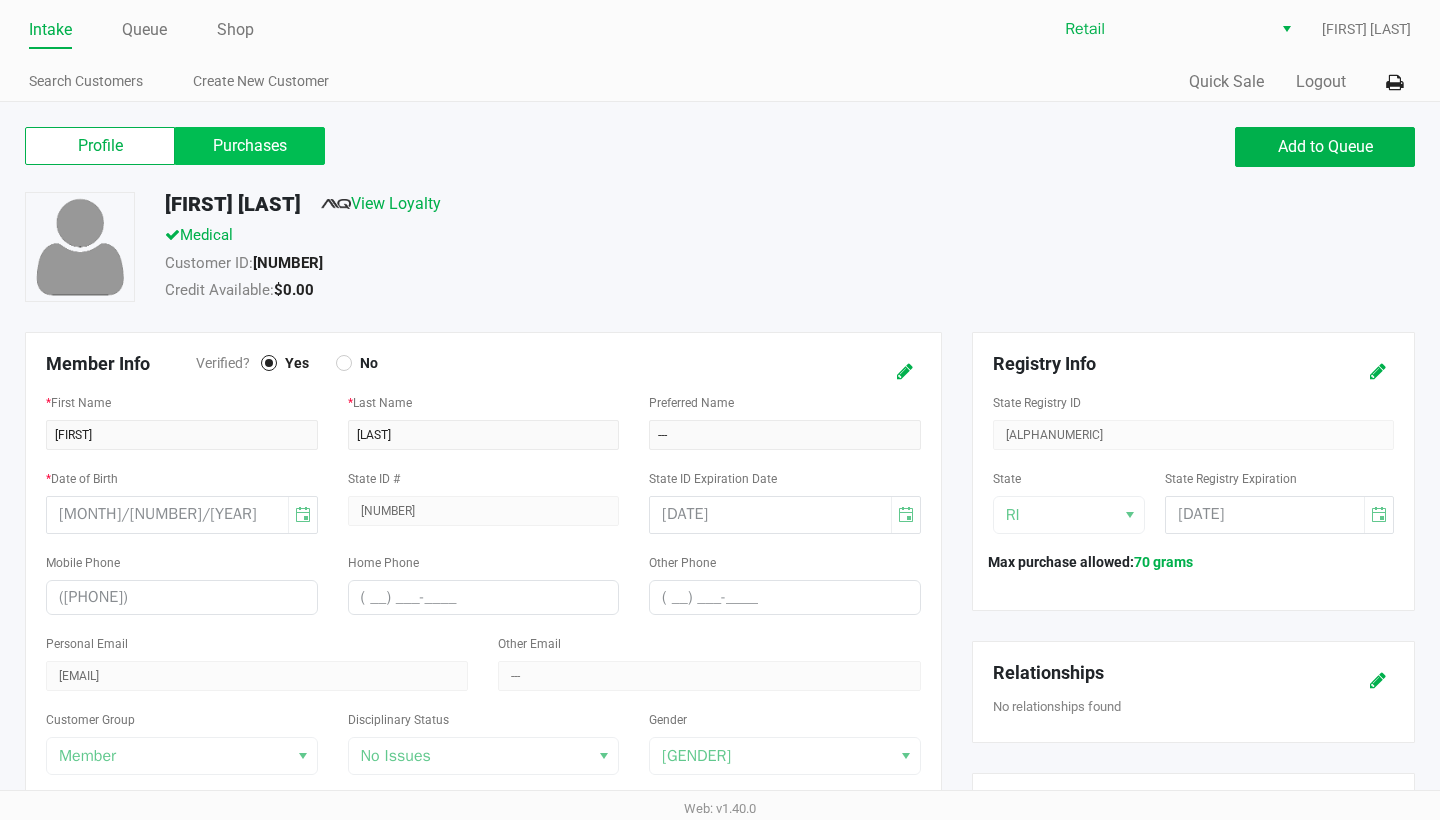 click on "Purchases" 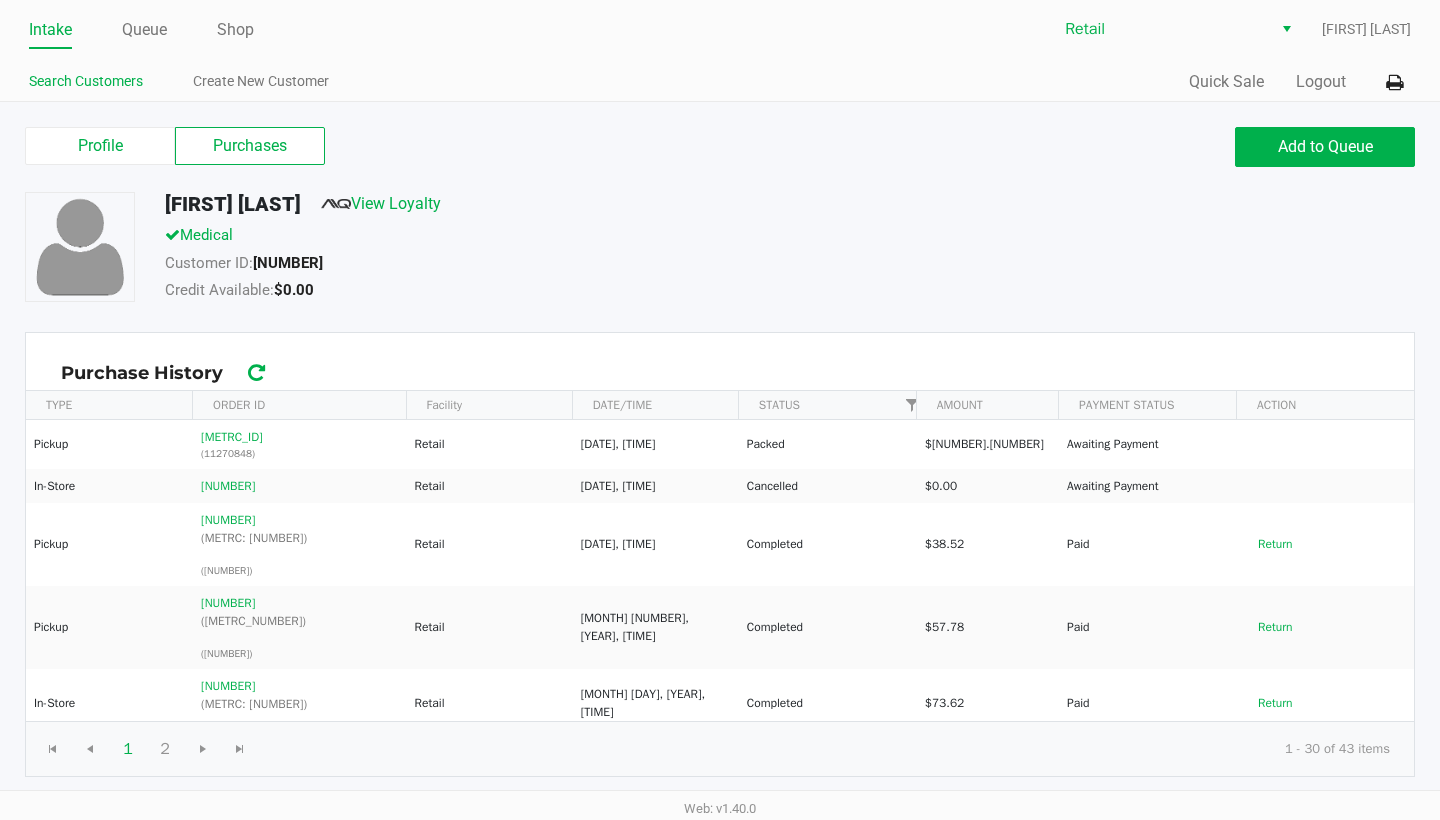 click on "Search Customers" 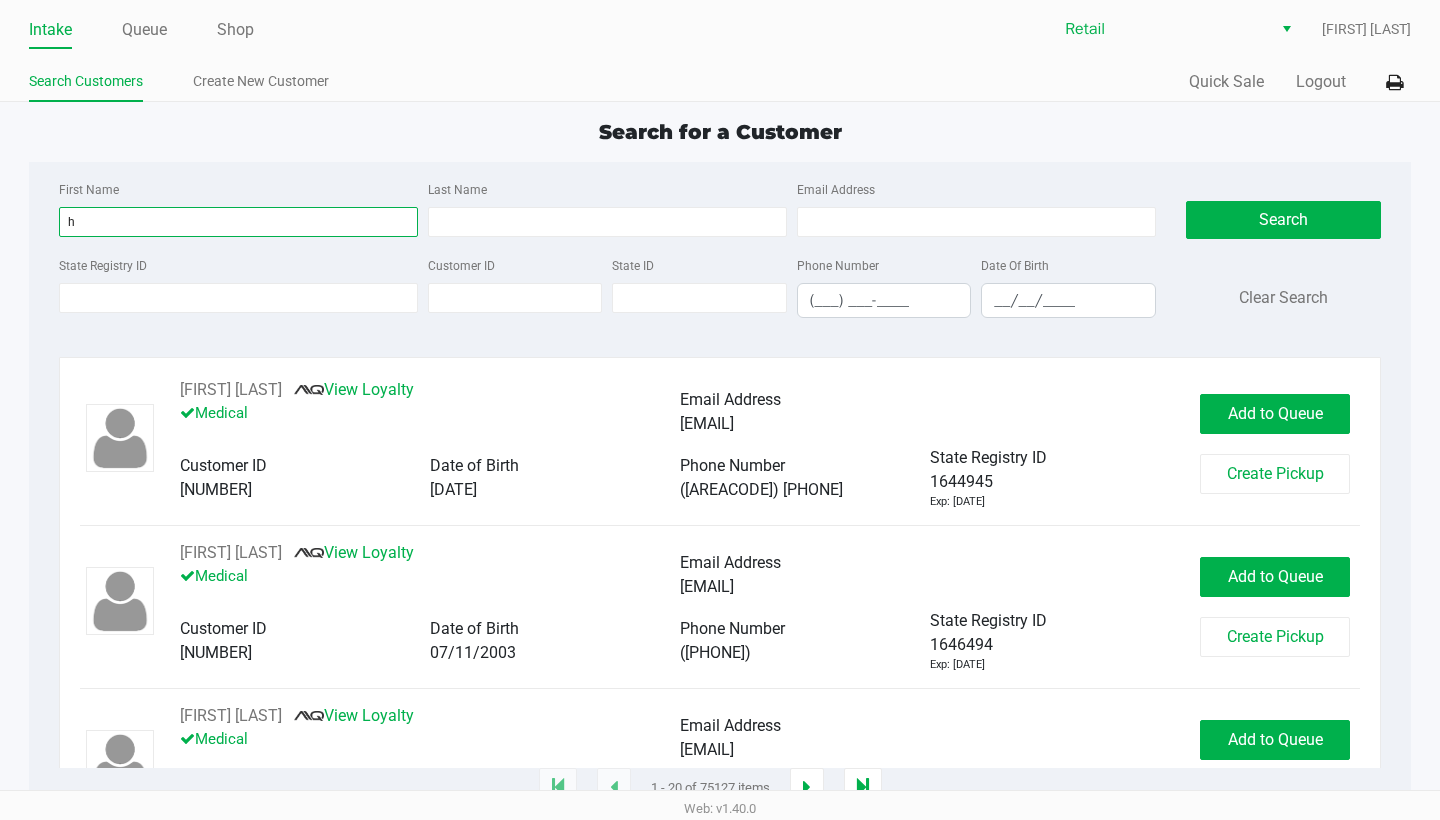 type on "h" 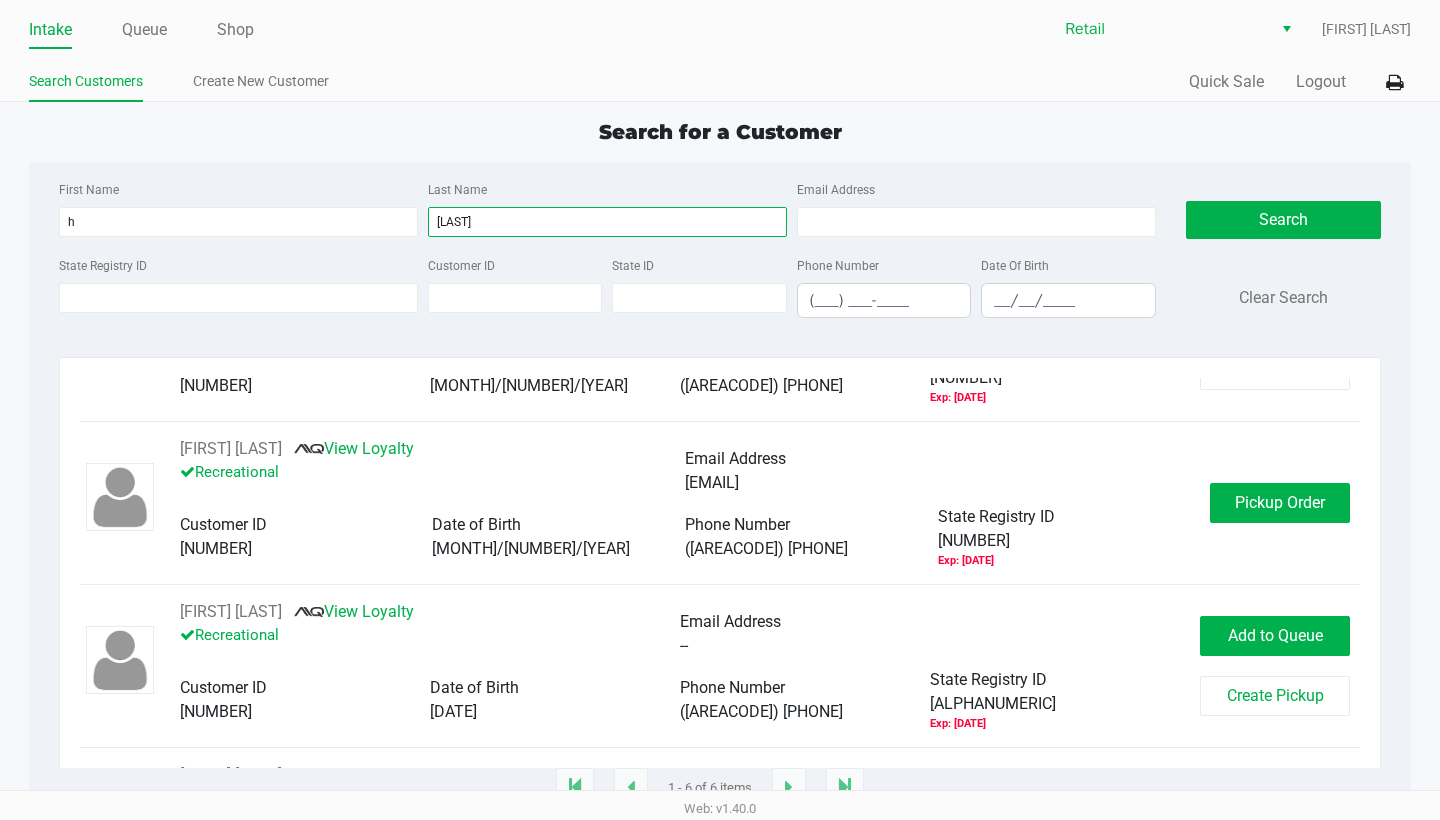 scroll, scrollTop: 275, scrollLeft: 0, axis: vertical 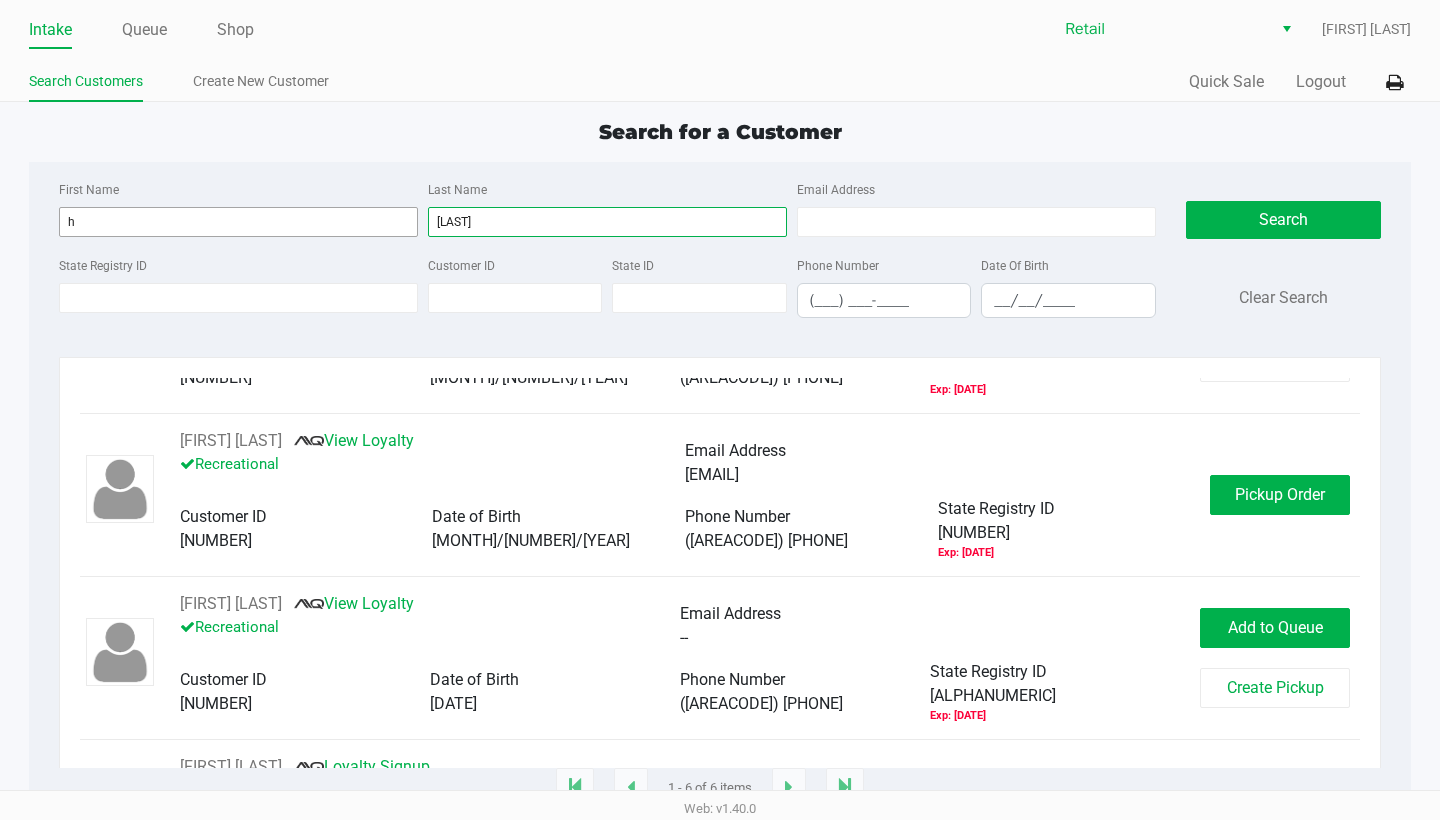 type on "[LAST]" 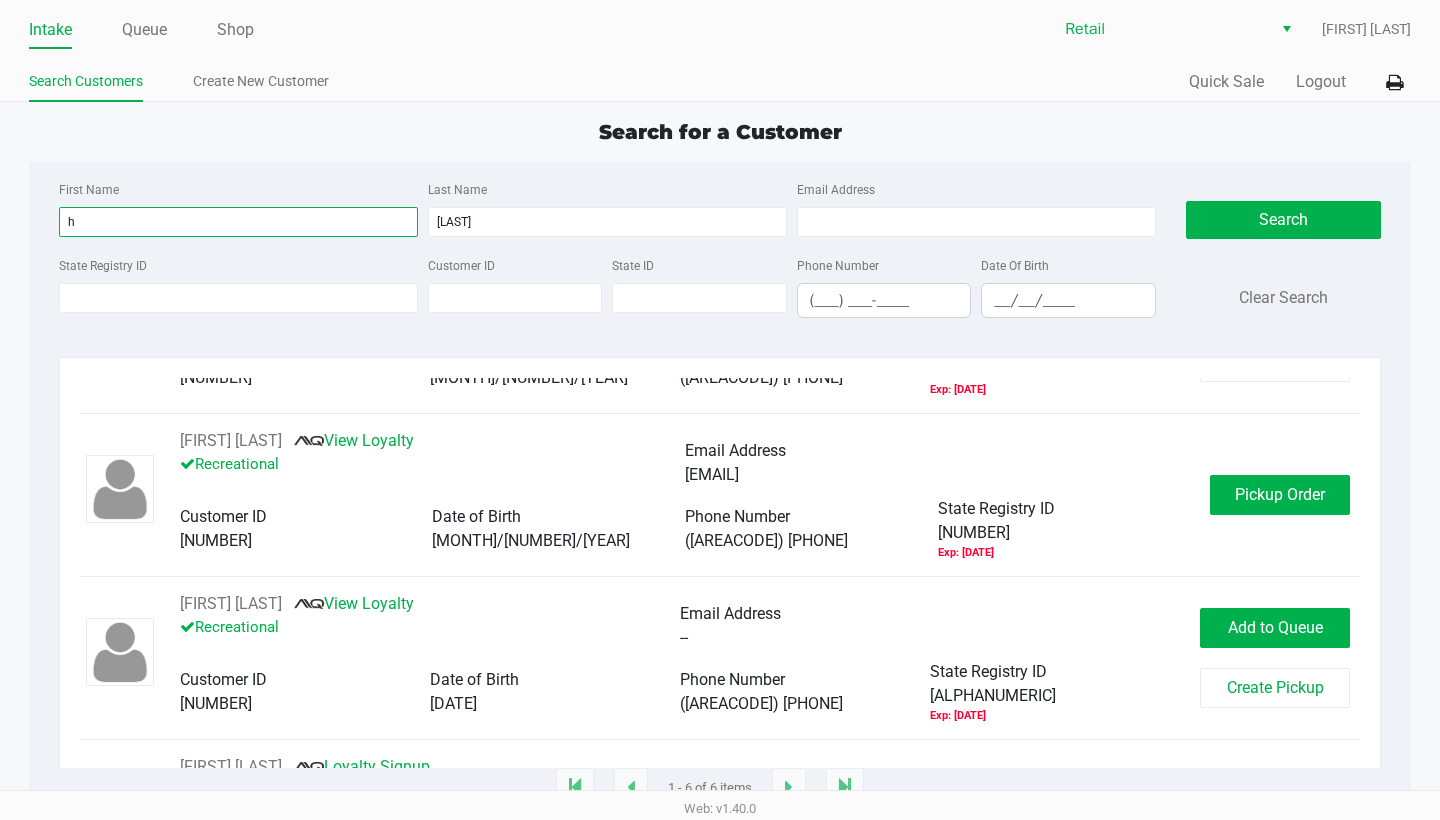 click on "h" at bounding box center (238, 222) 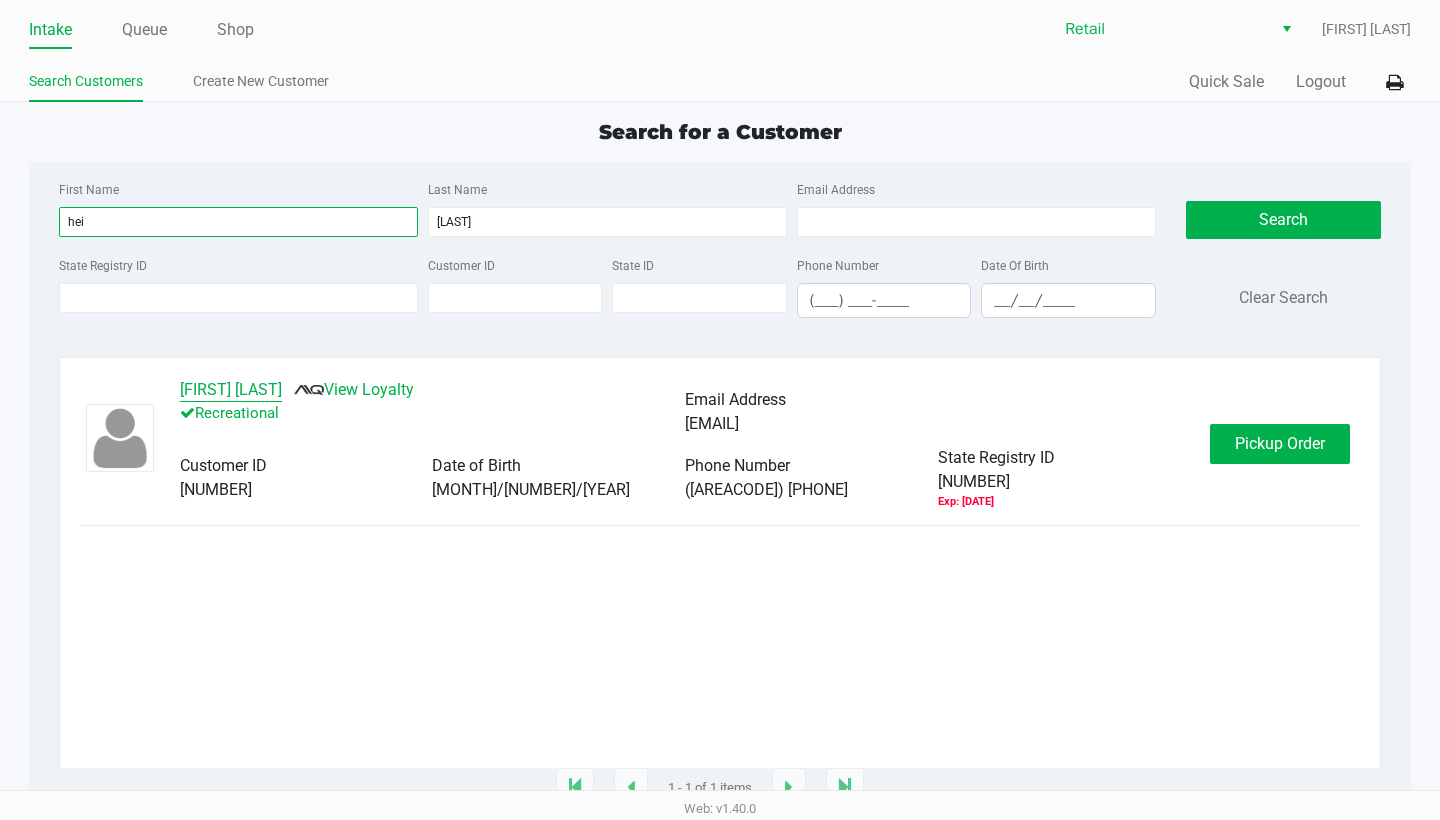 type on "hei" 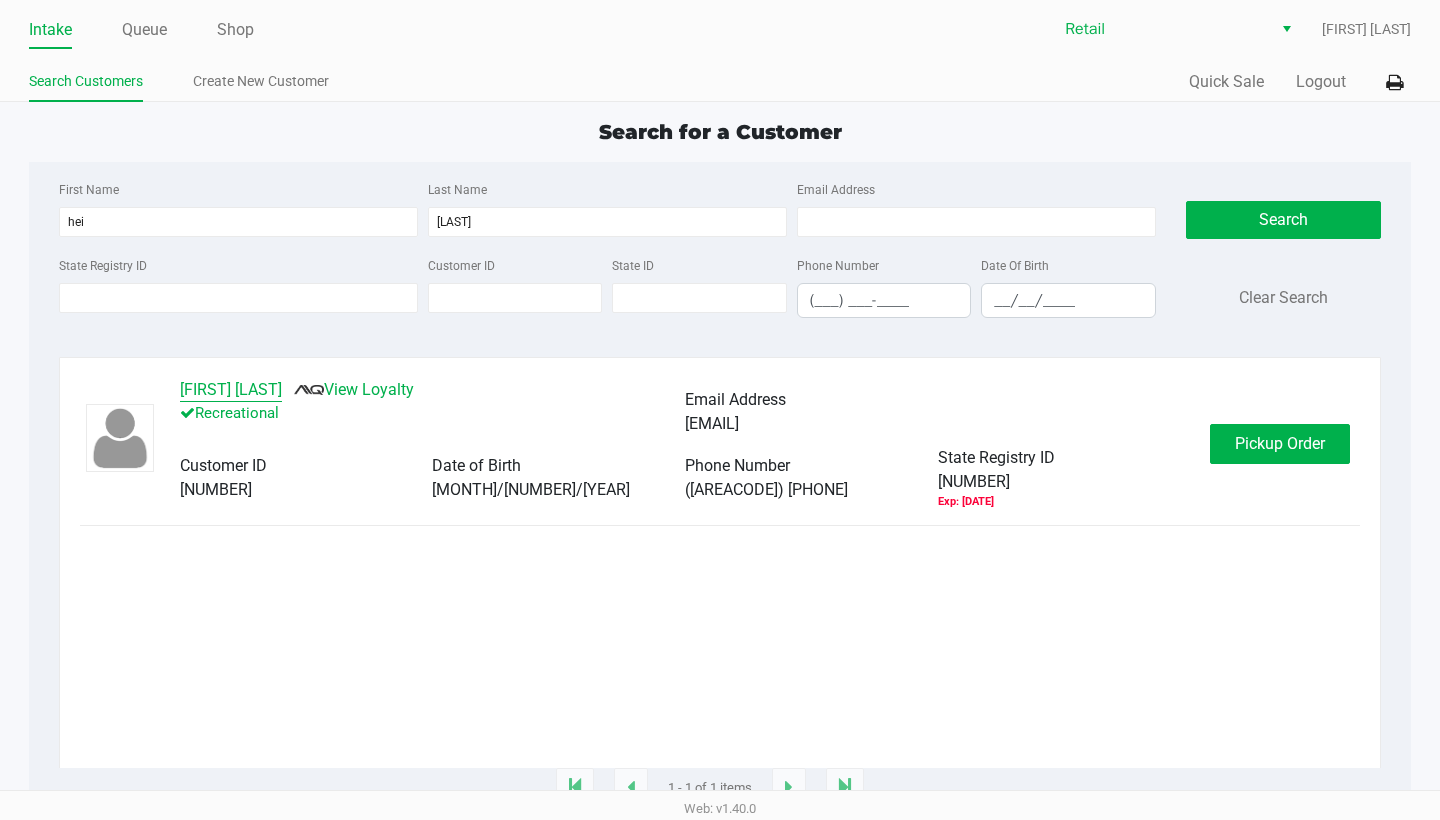 click on "[FIRST] [LAST]" 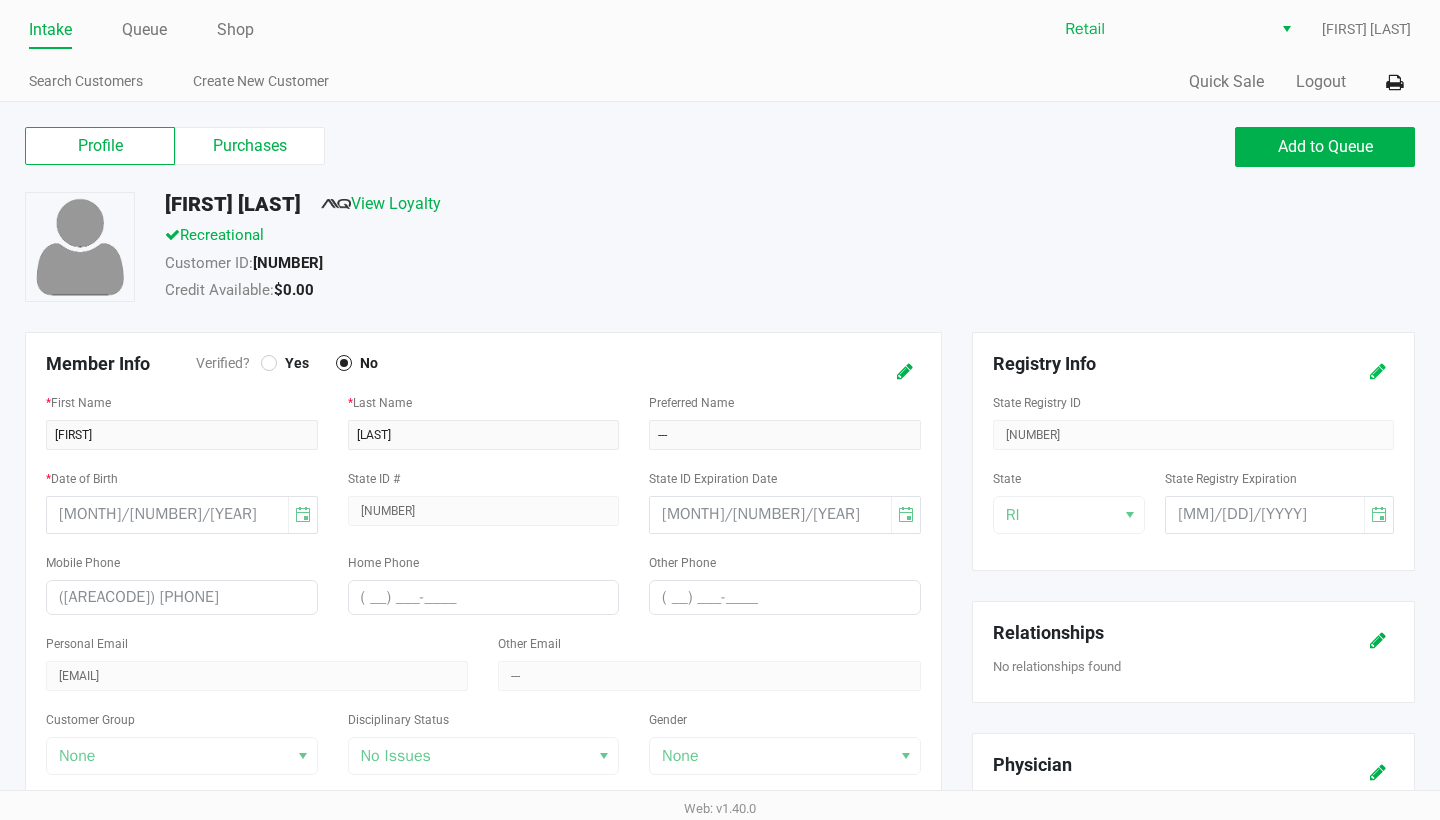 click 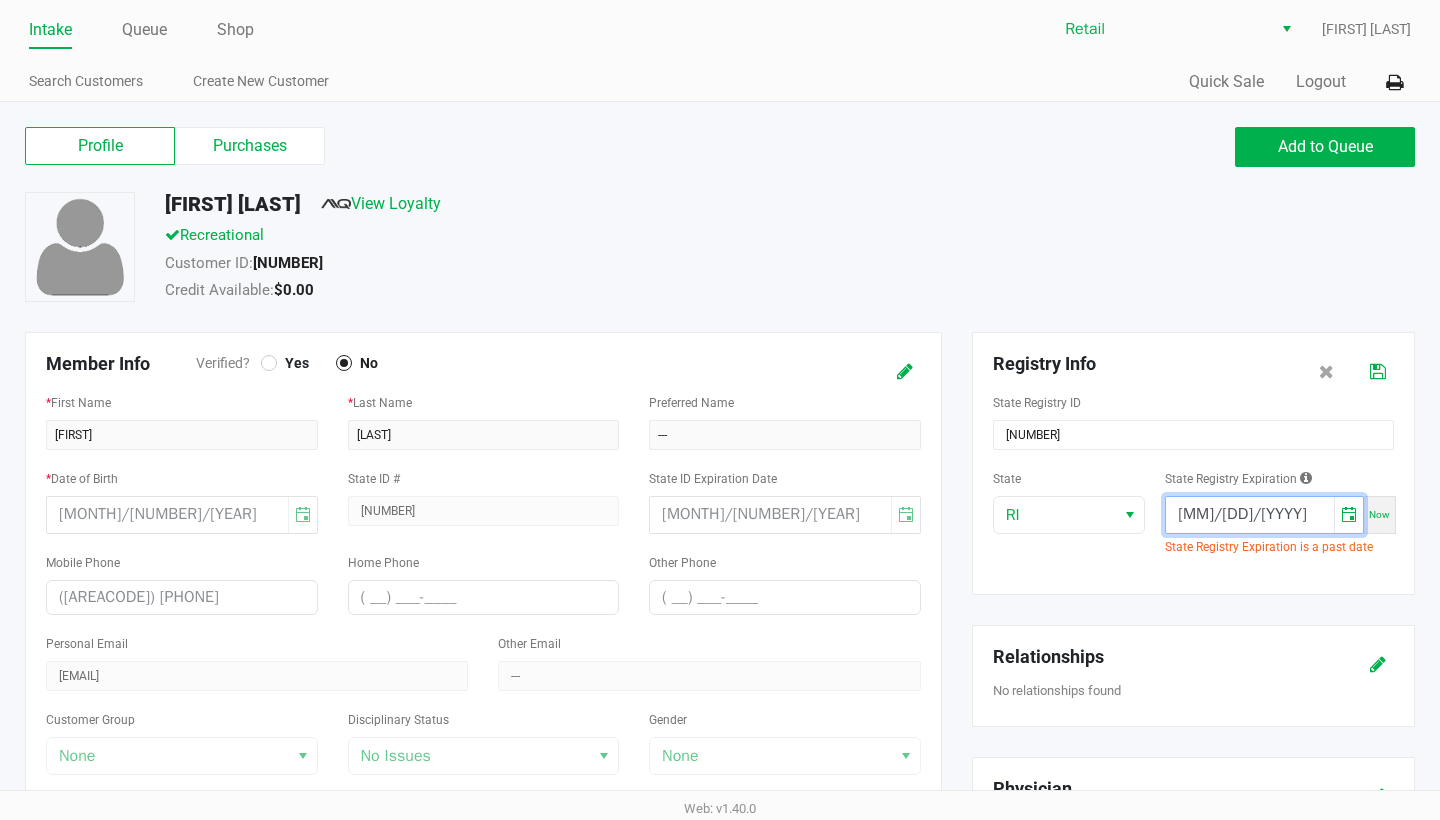 click on "[MM]/[DD]/[YYYY]" at bounding box center (1250, 515) 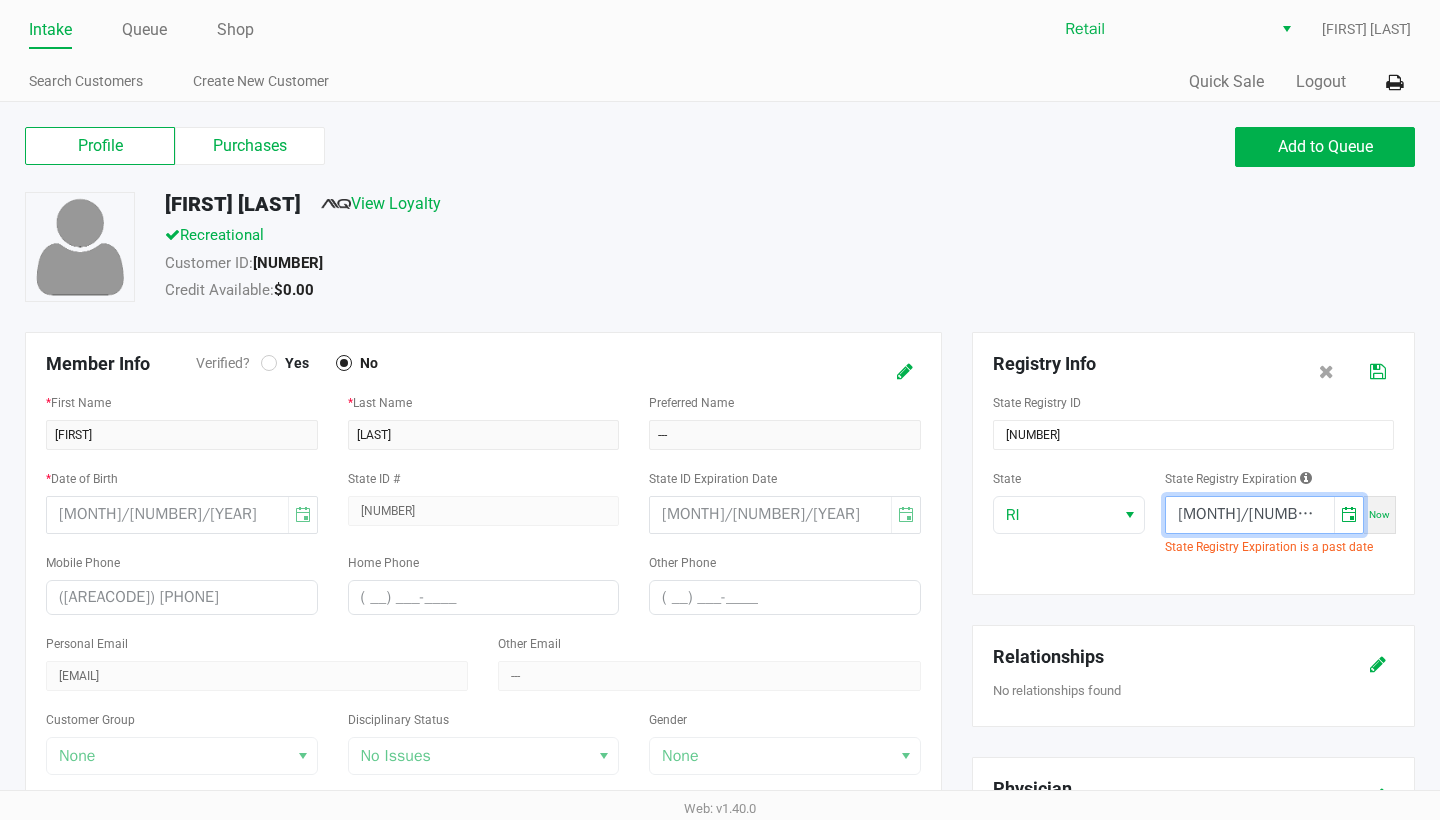 type on "[DATE]" 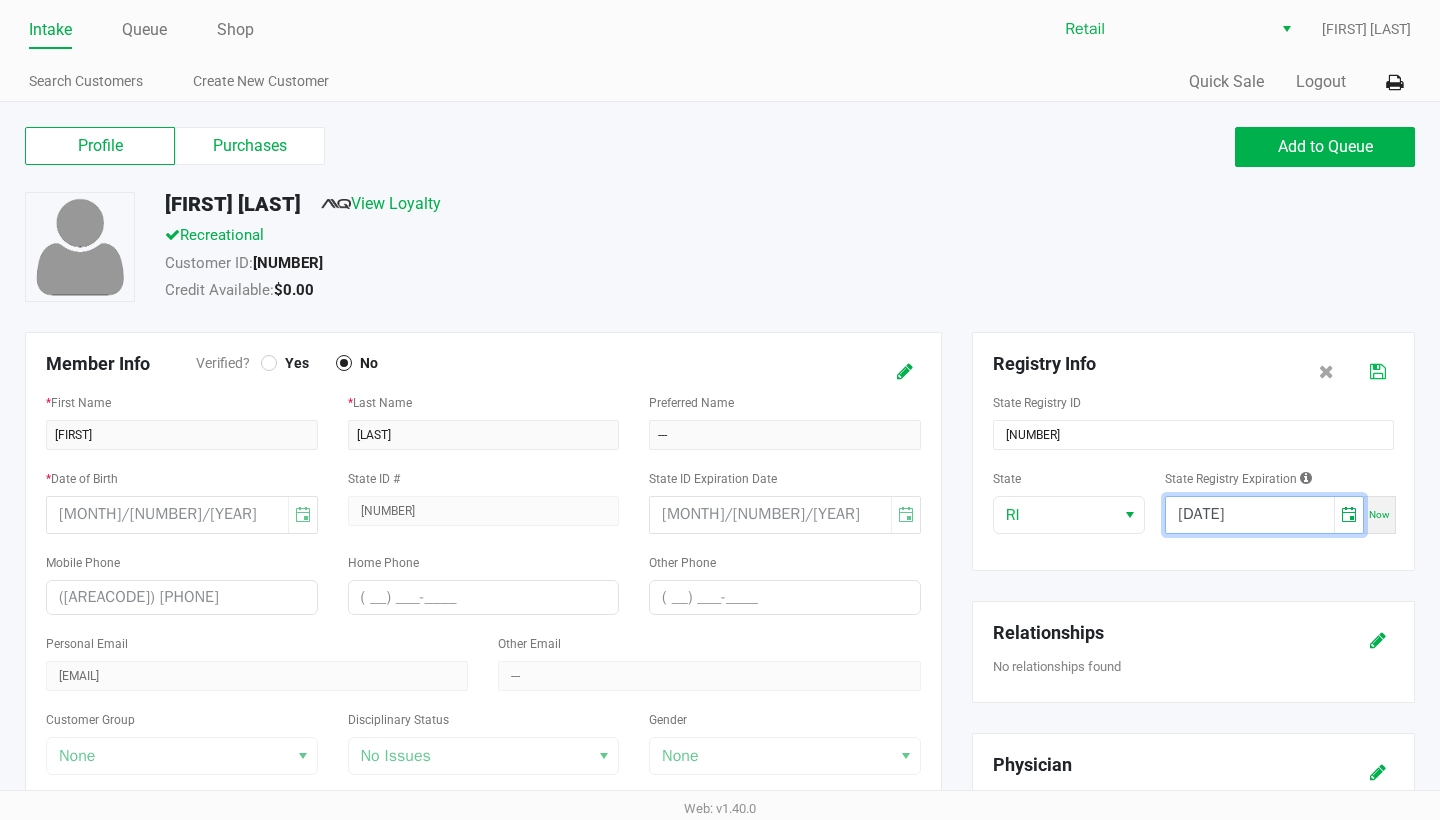 click 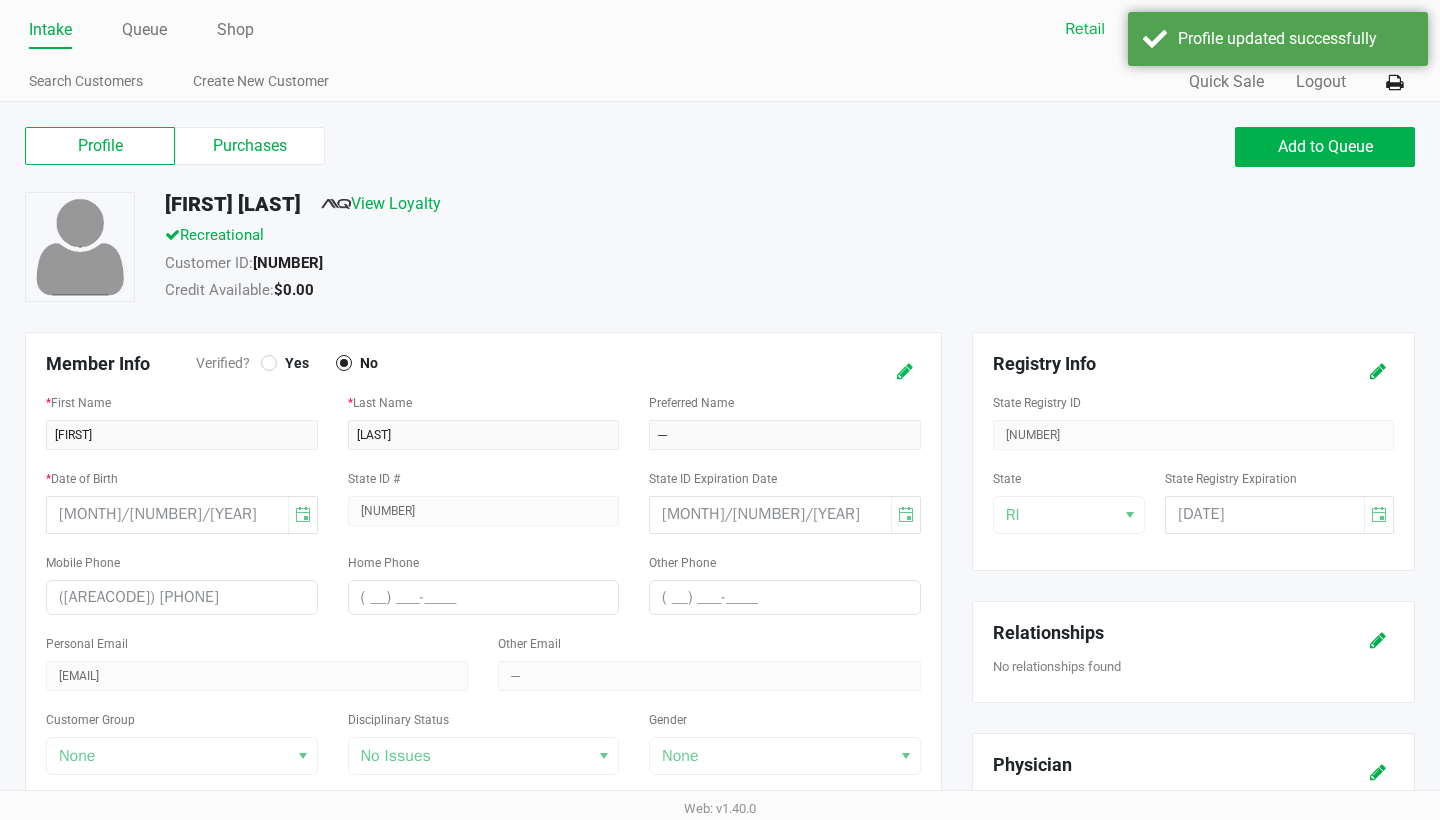 click 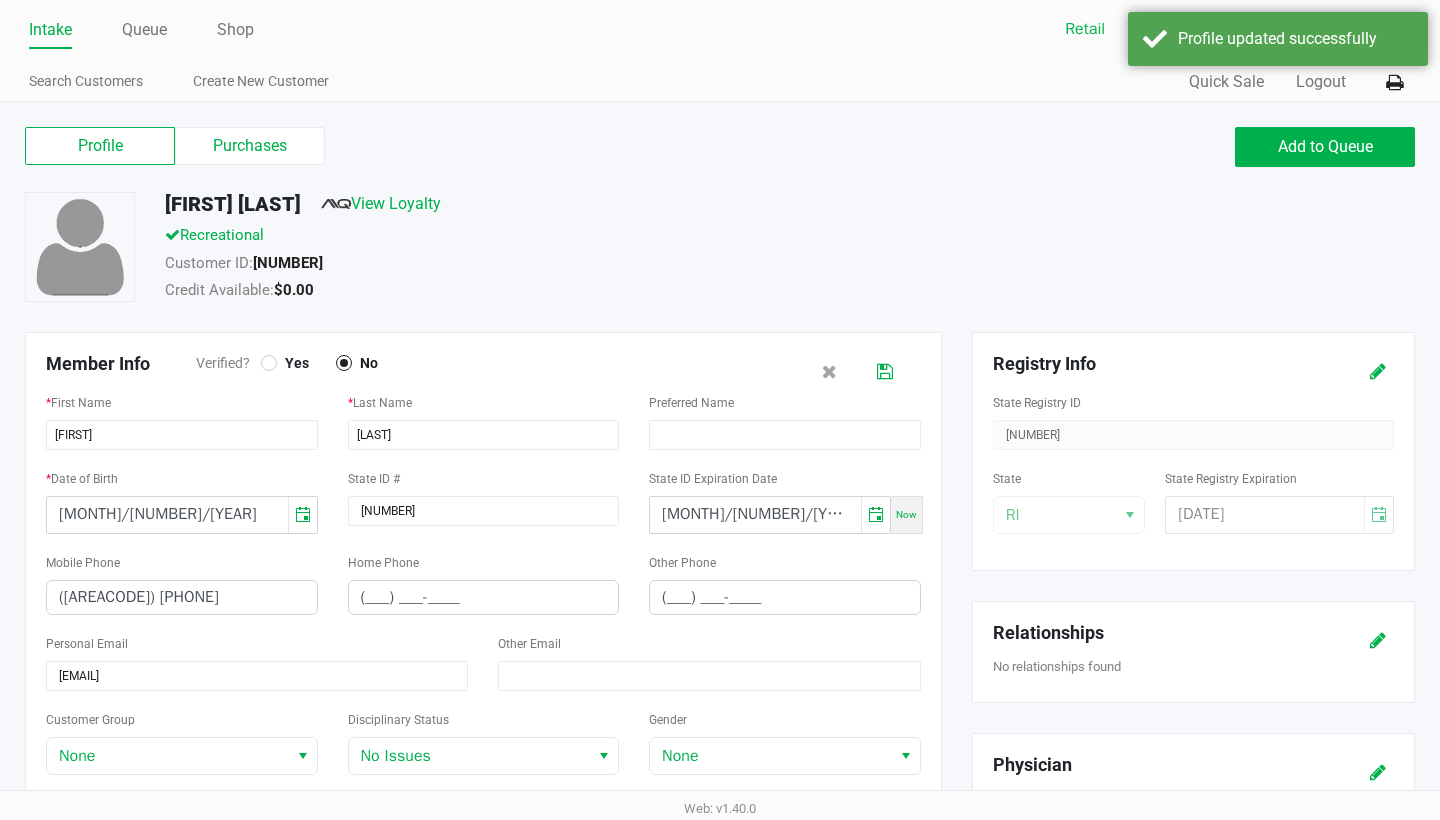 click 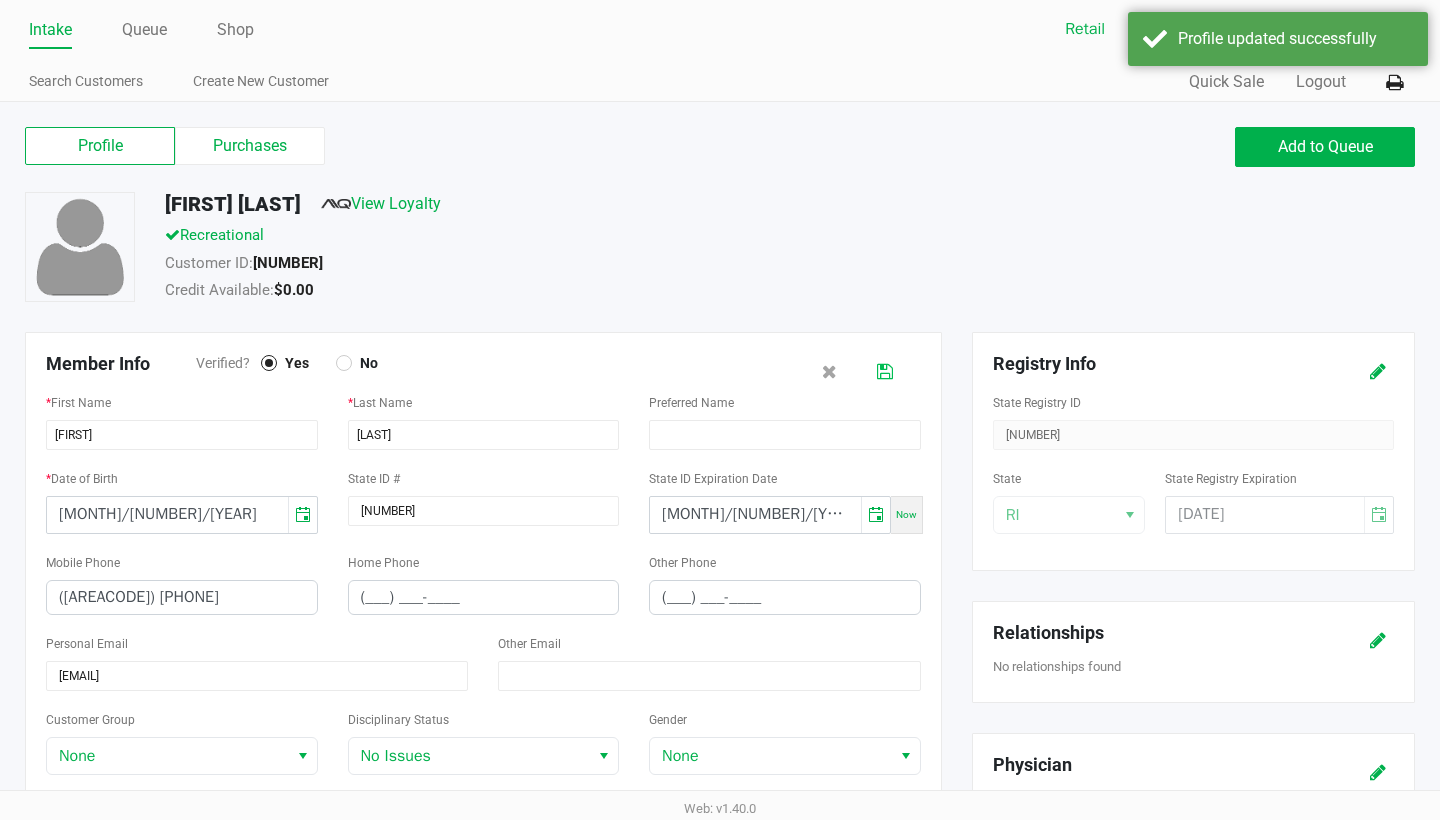 click 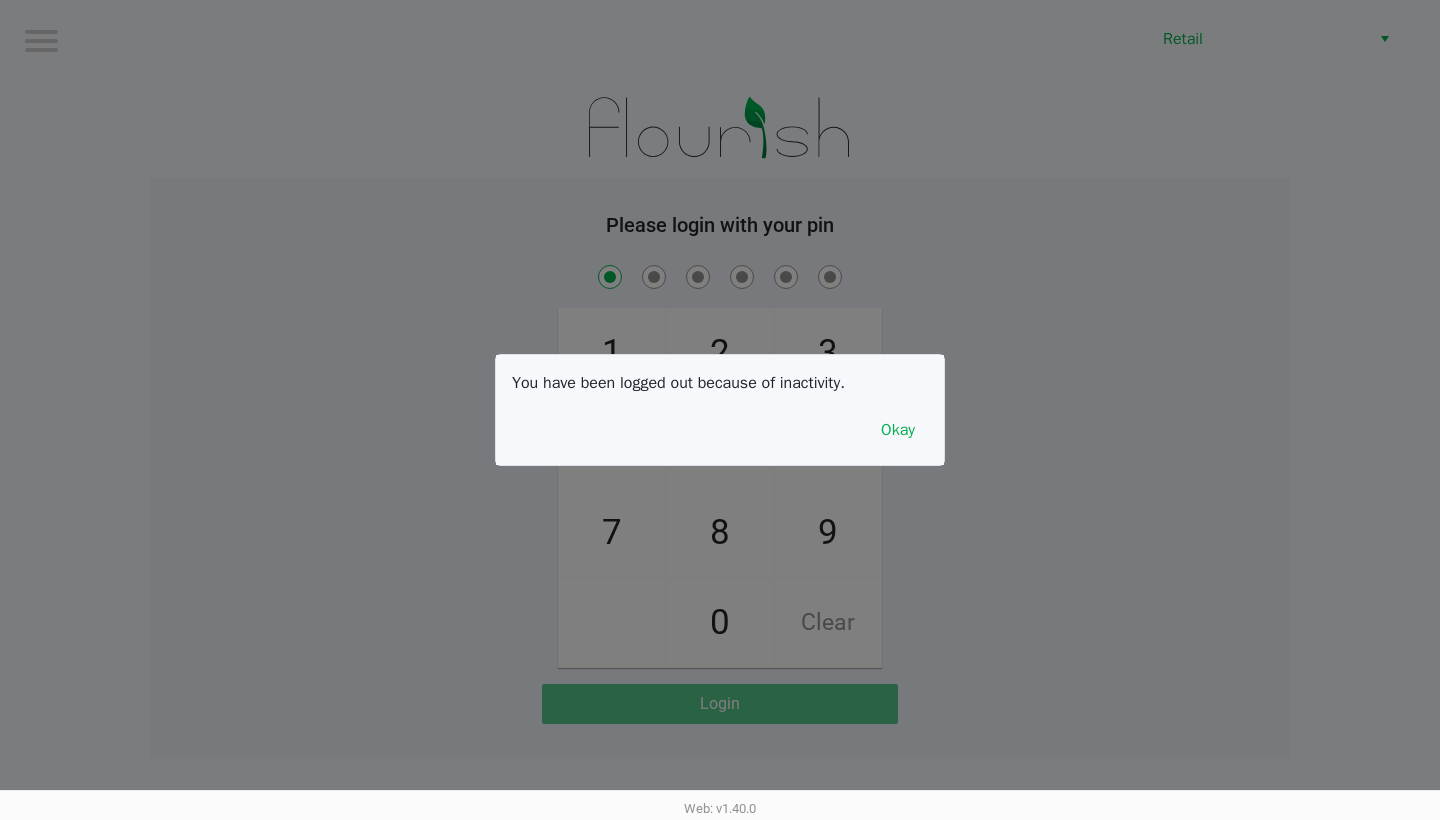 checkbox on "true" 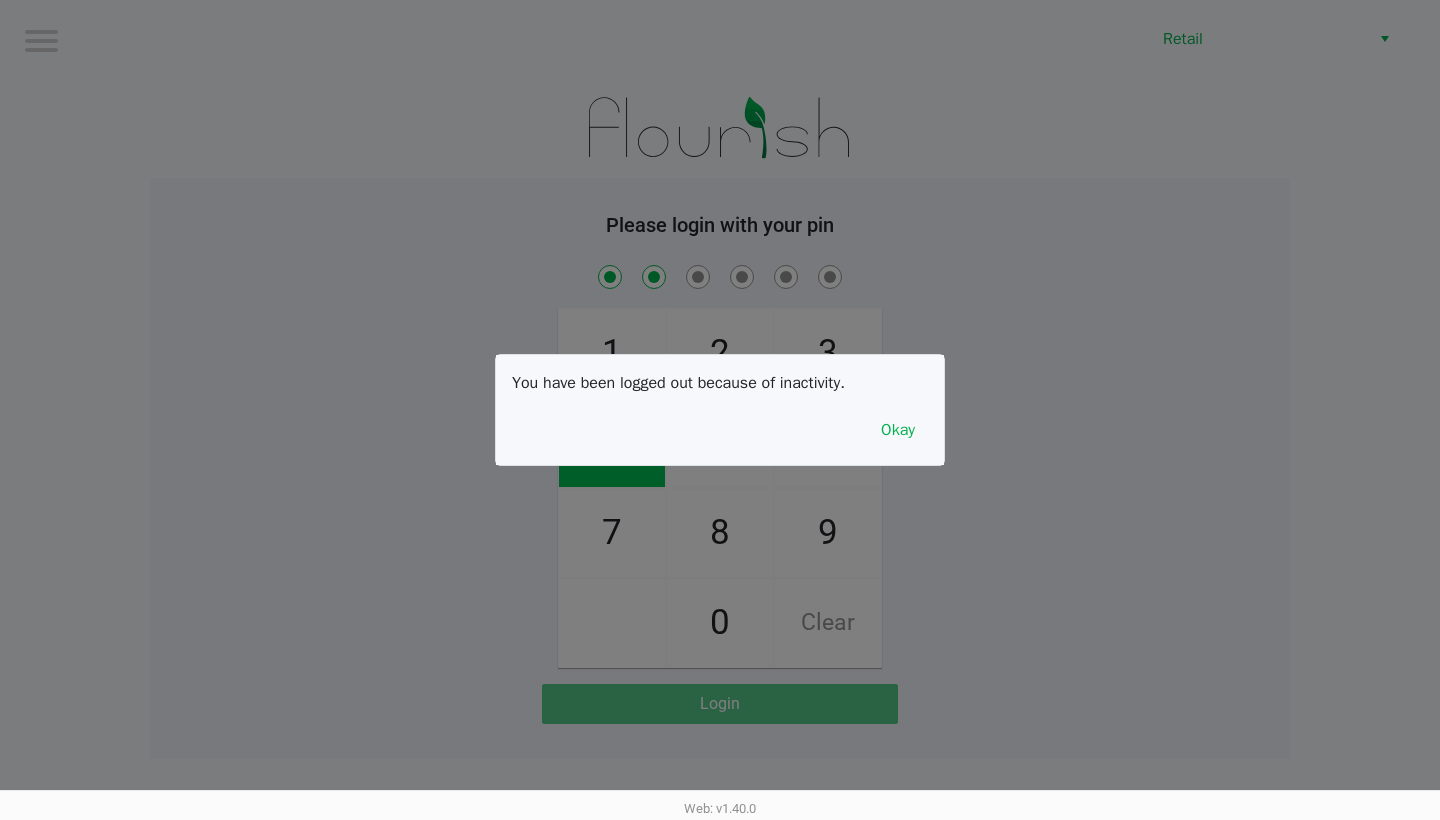 checkbox on "true" 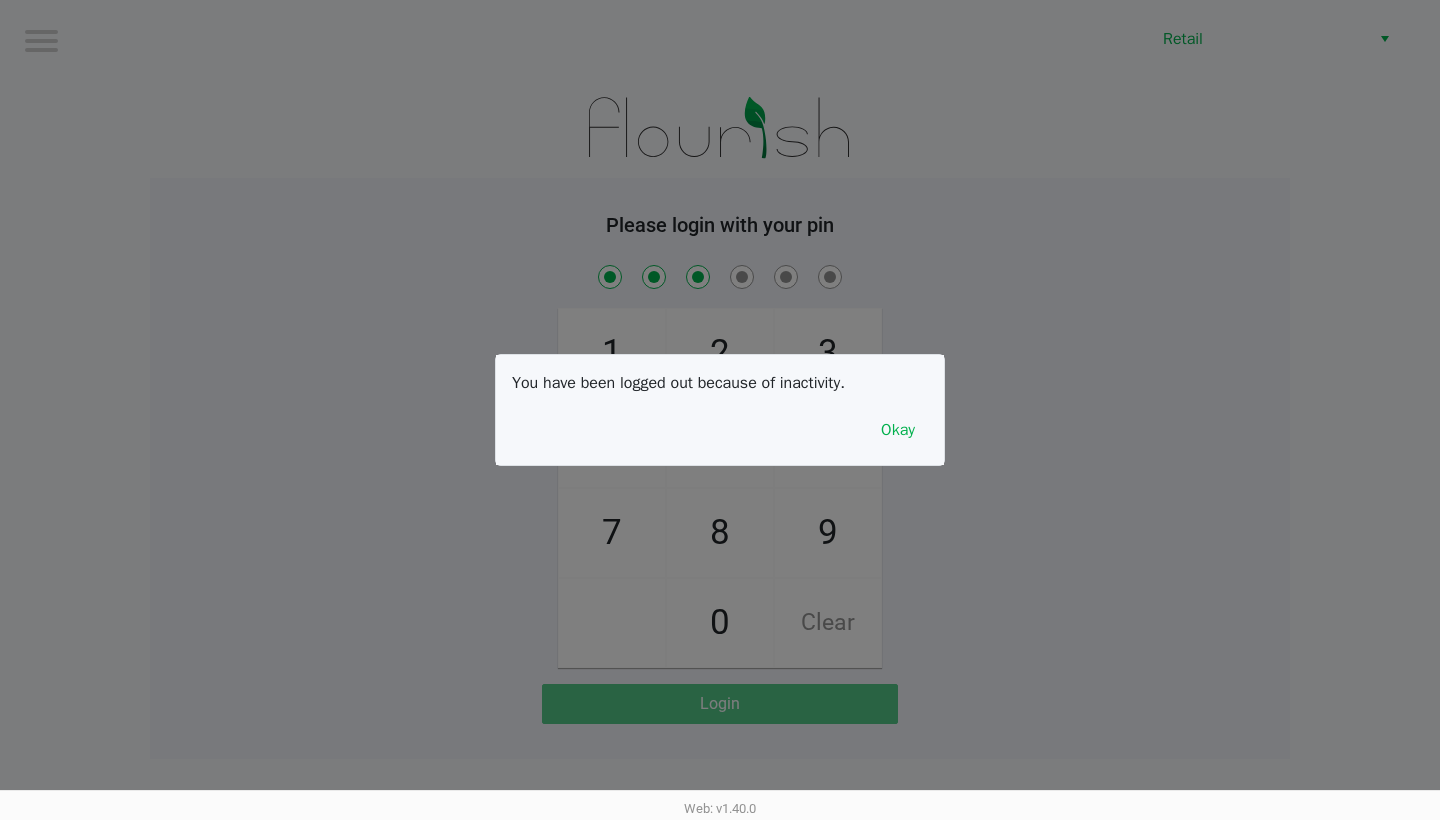 checkbox on "true" 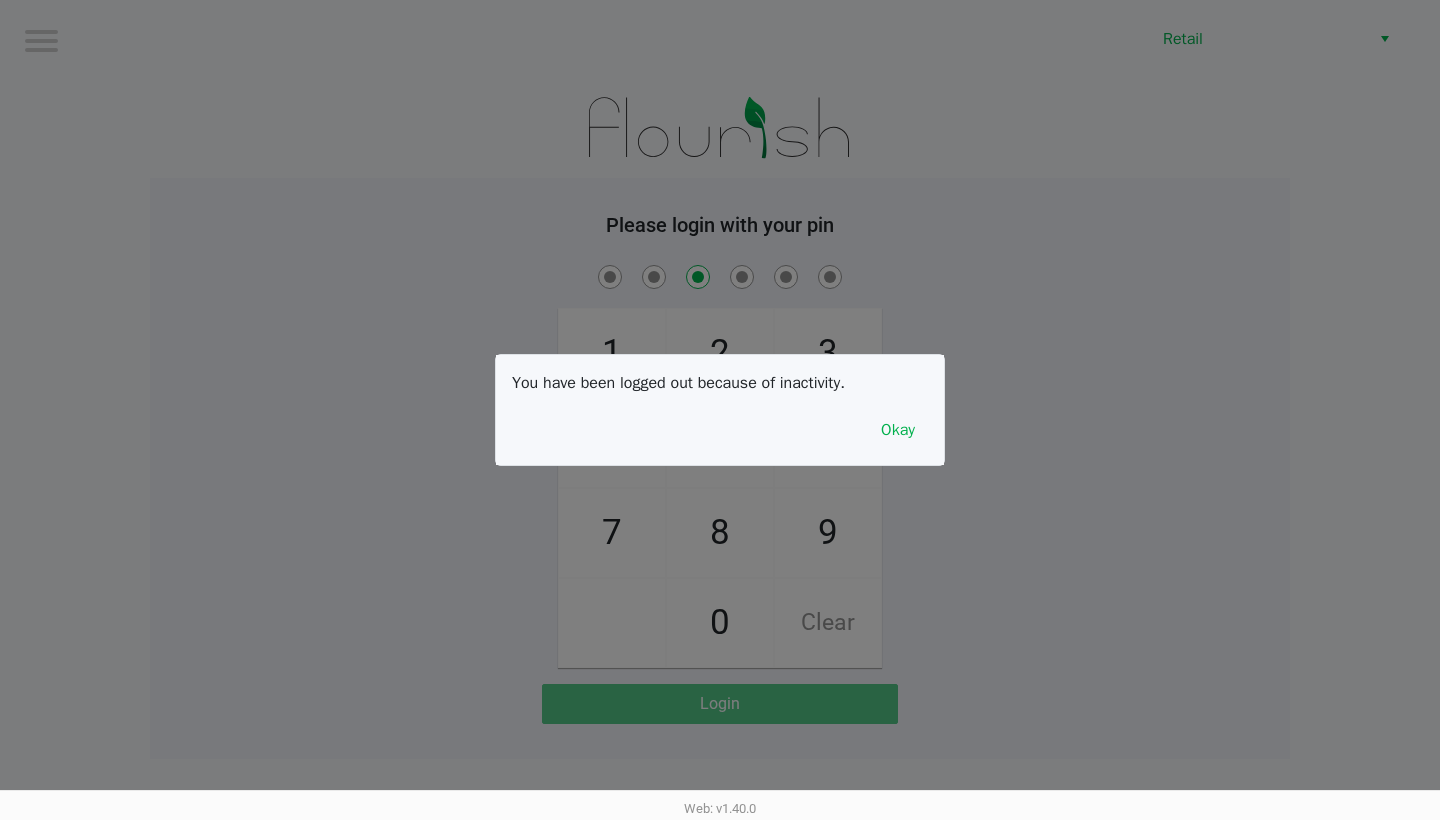 checkbox on "false" 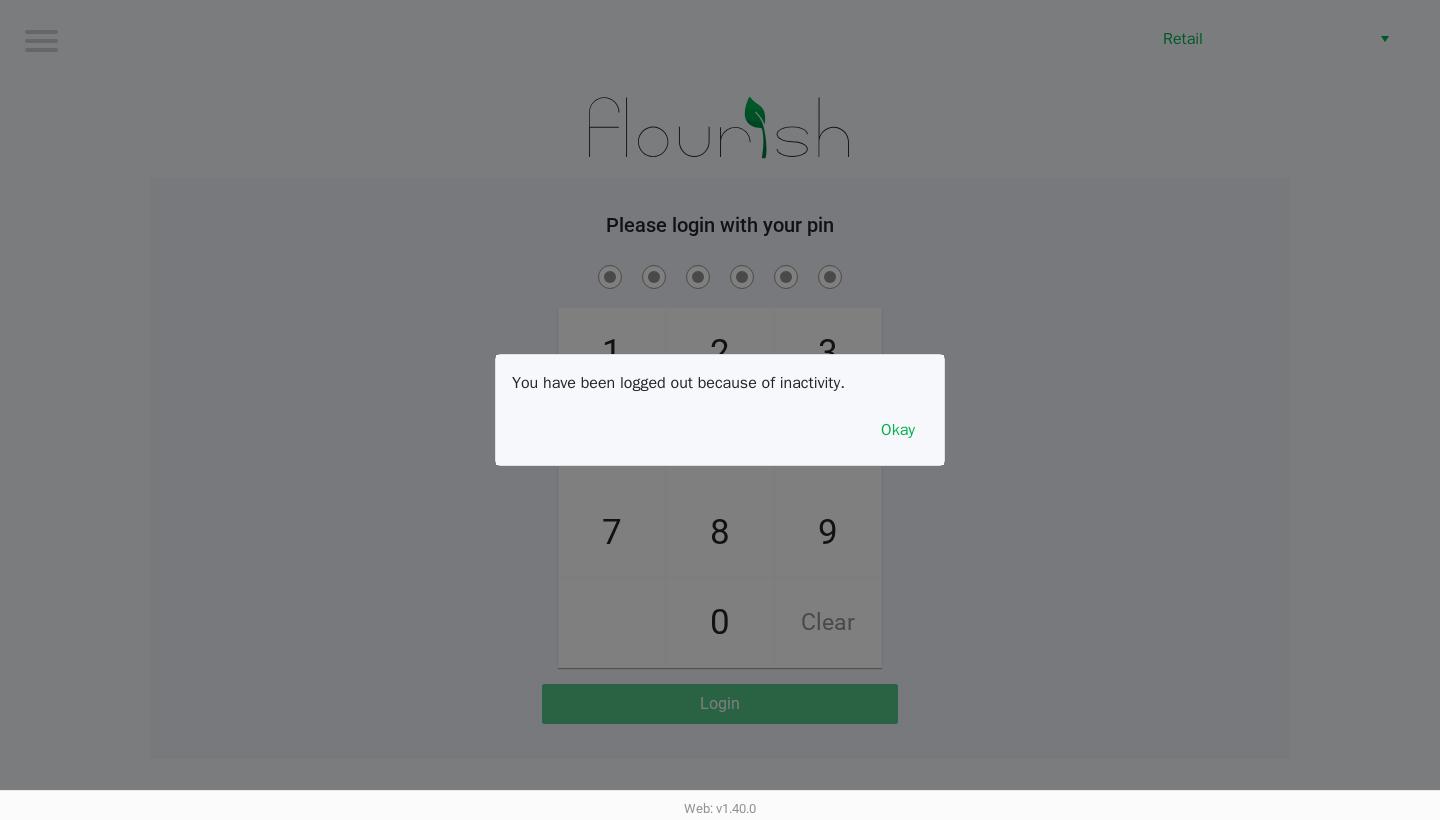 checkbox on "true" 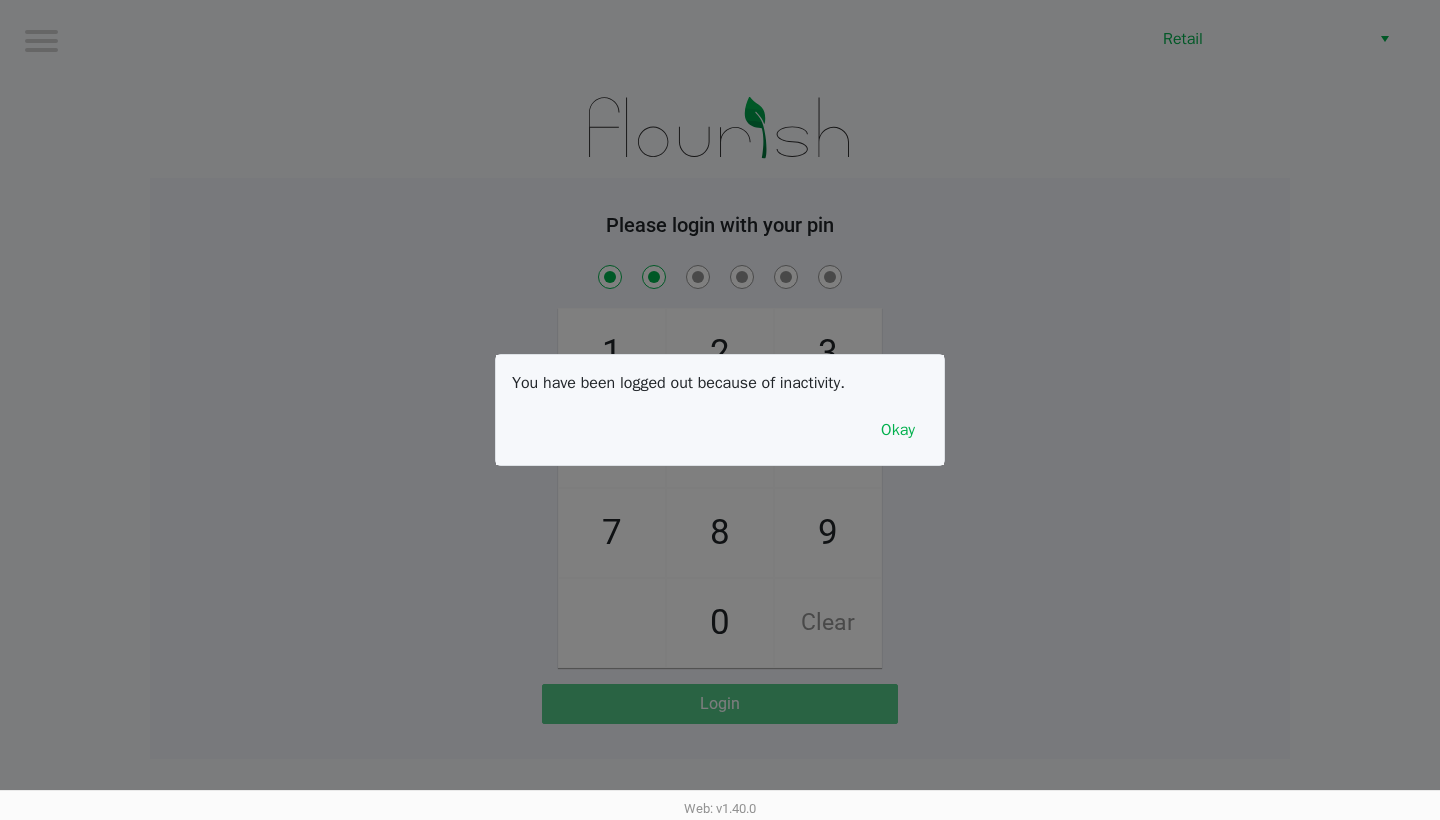checkbox on "true" 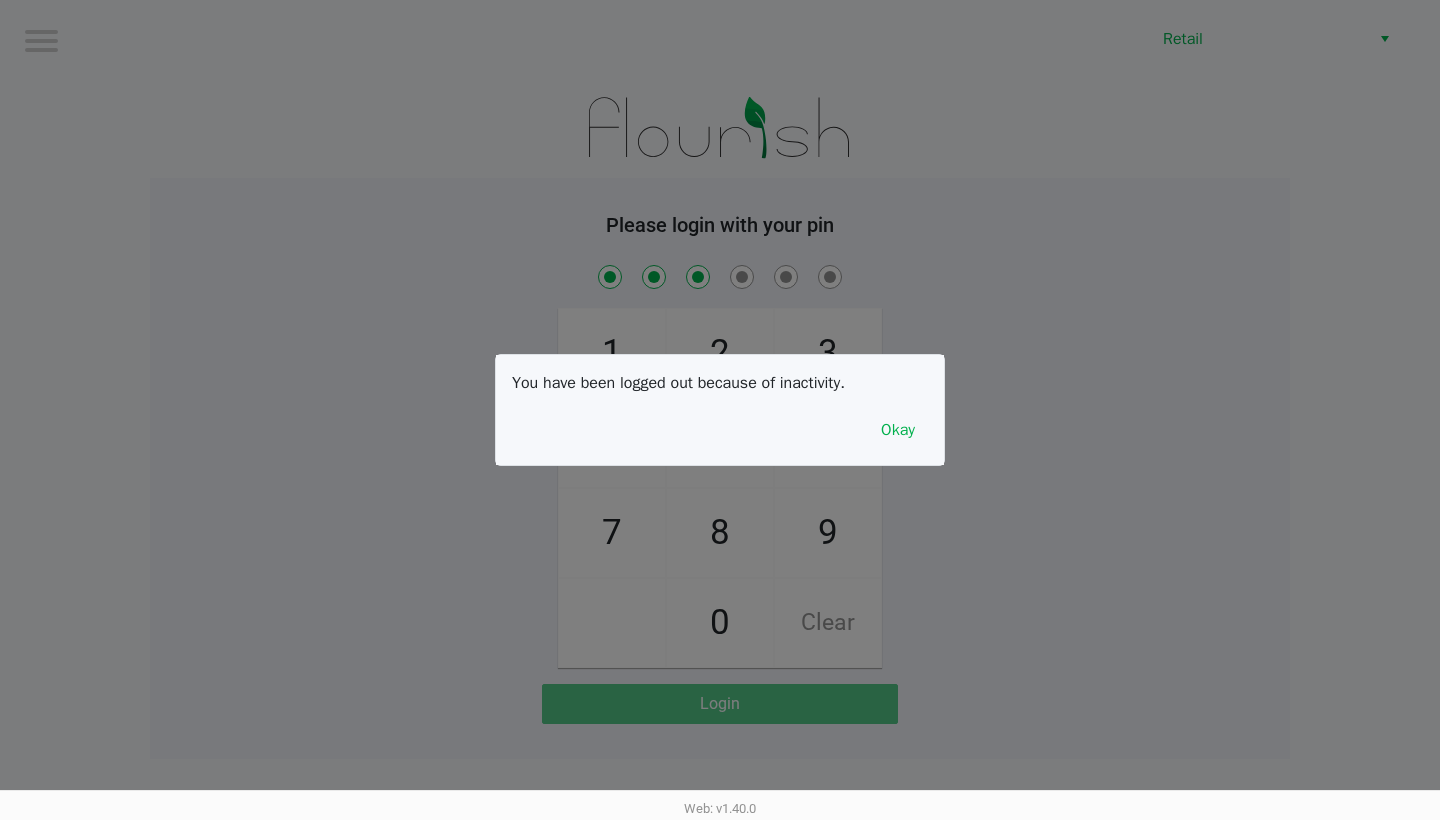 checkbox on "true" 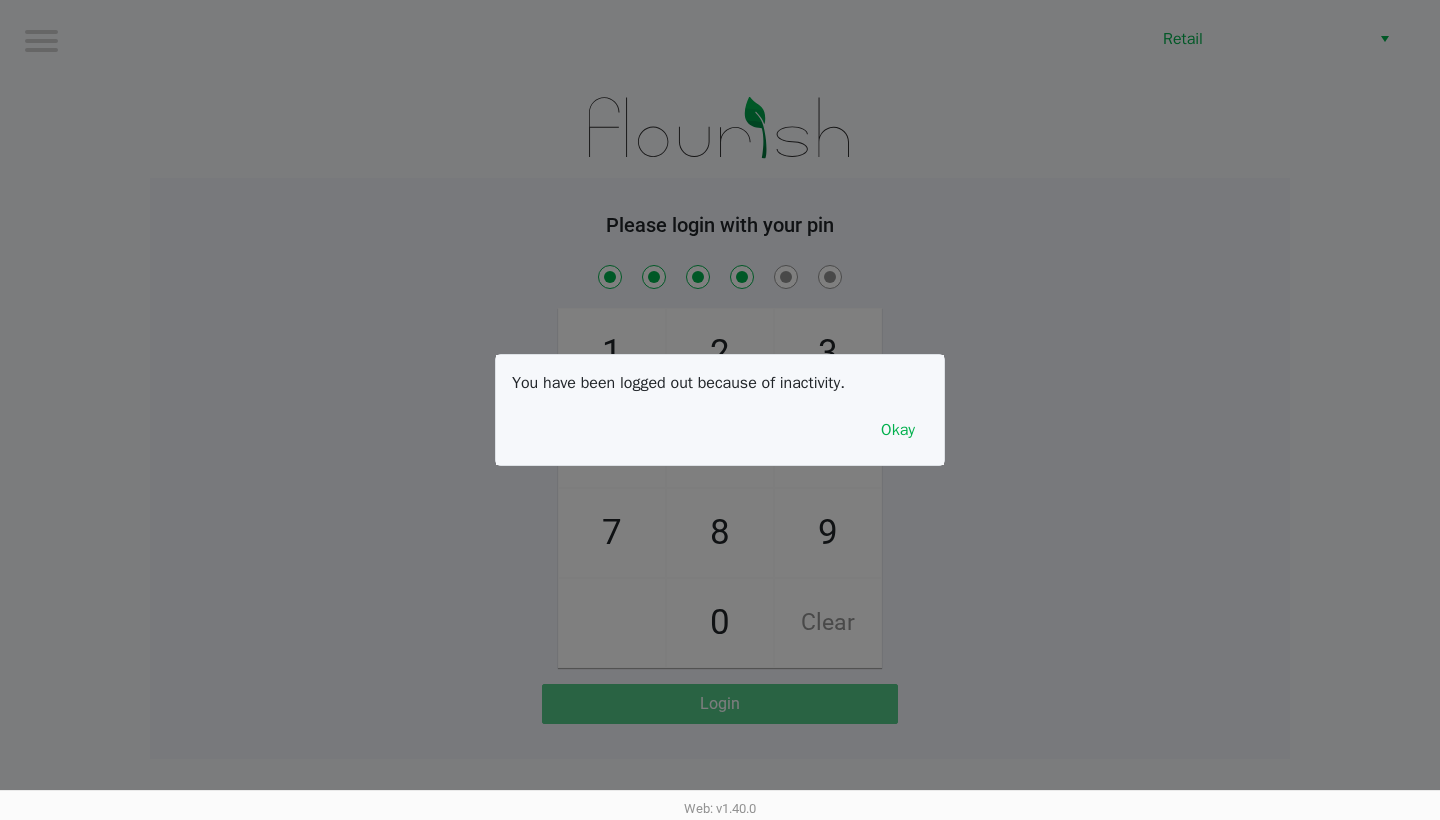 checkbox on "true" 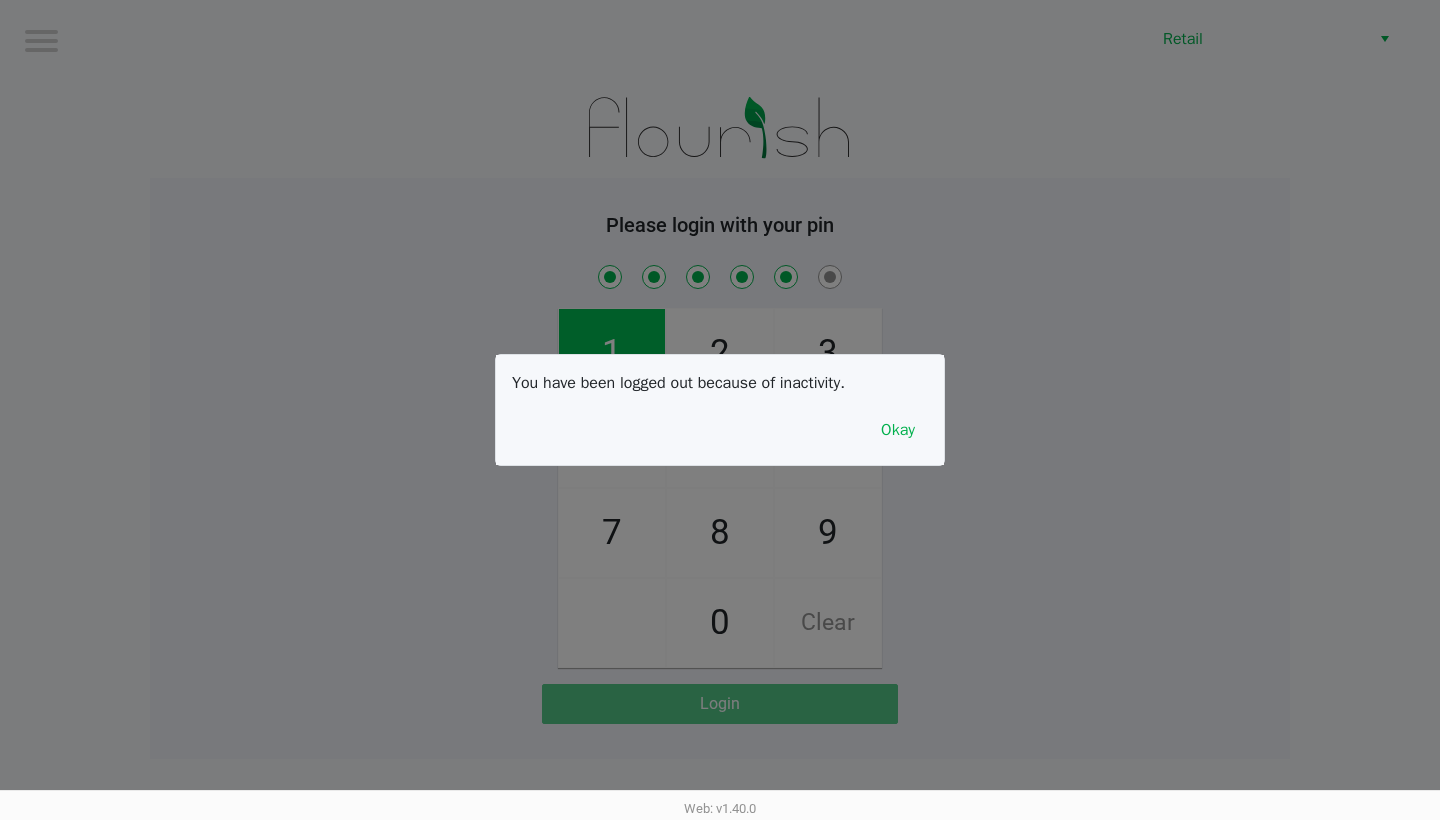 checkbox on "true" 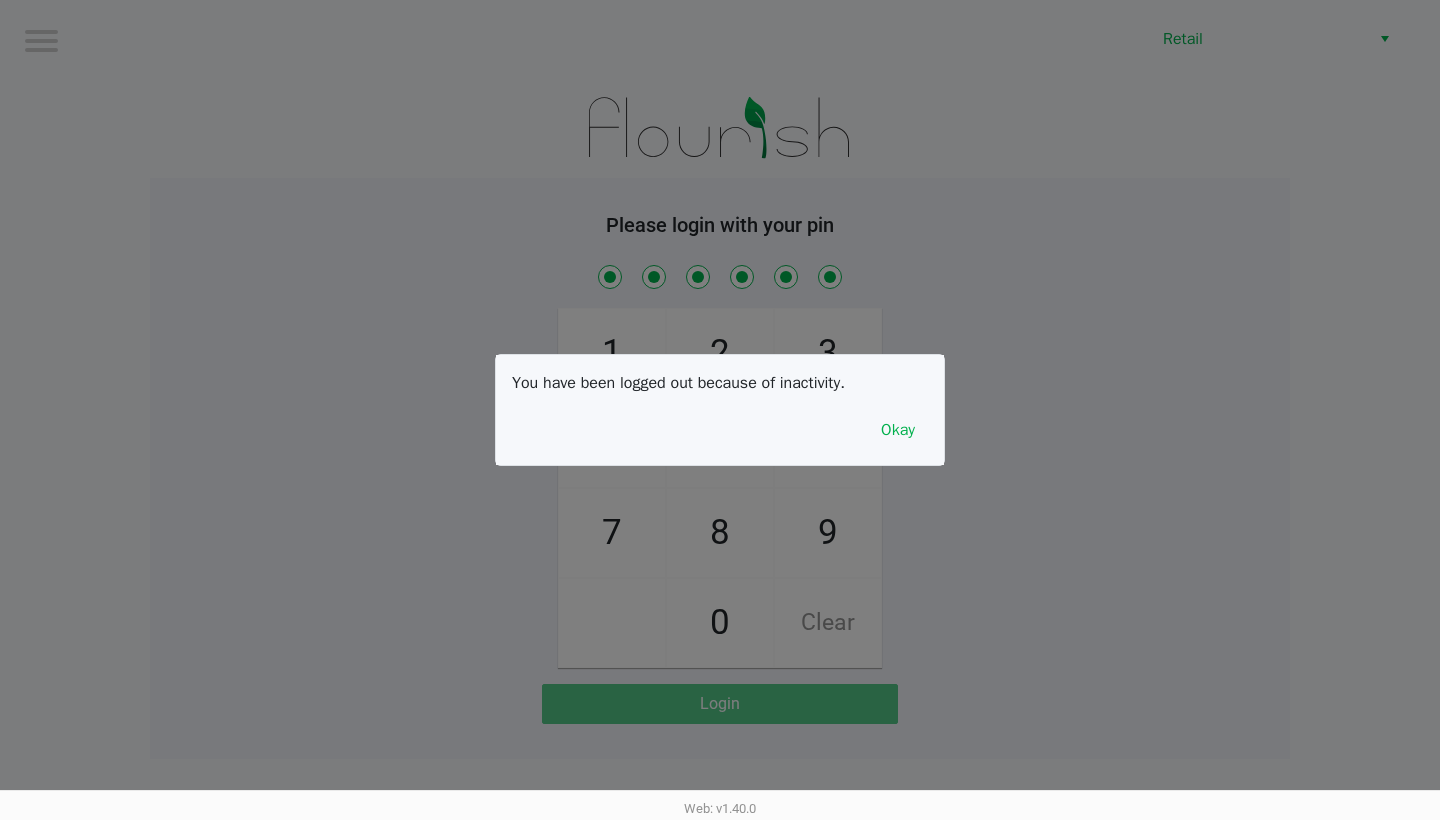 checkbox on "true" 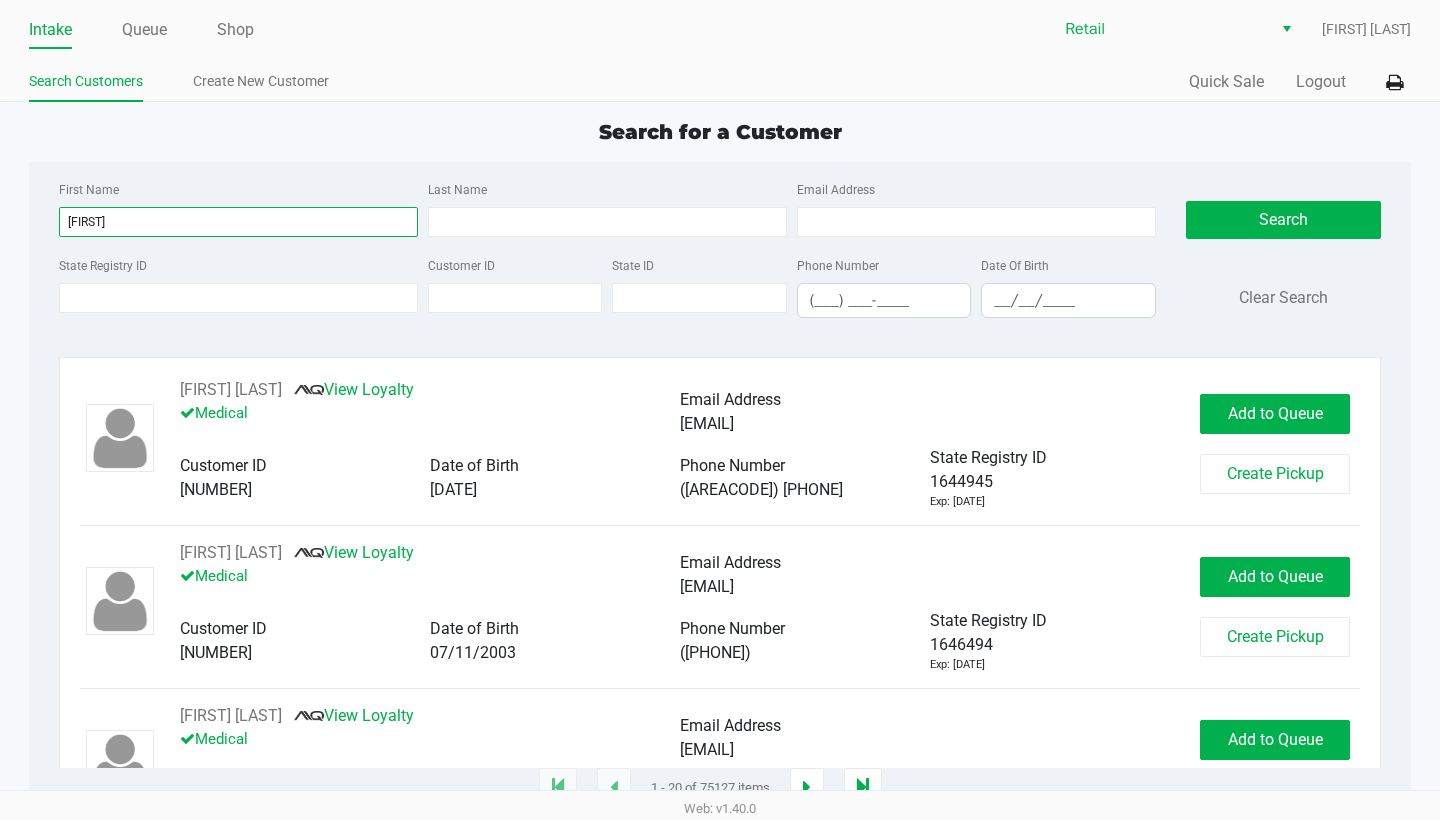 type on "[FIRST]" 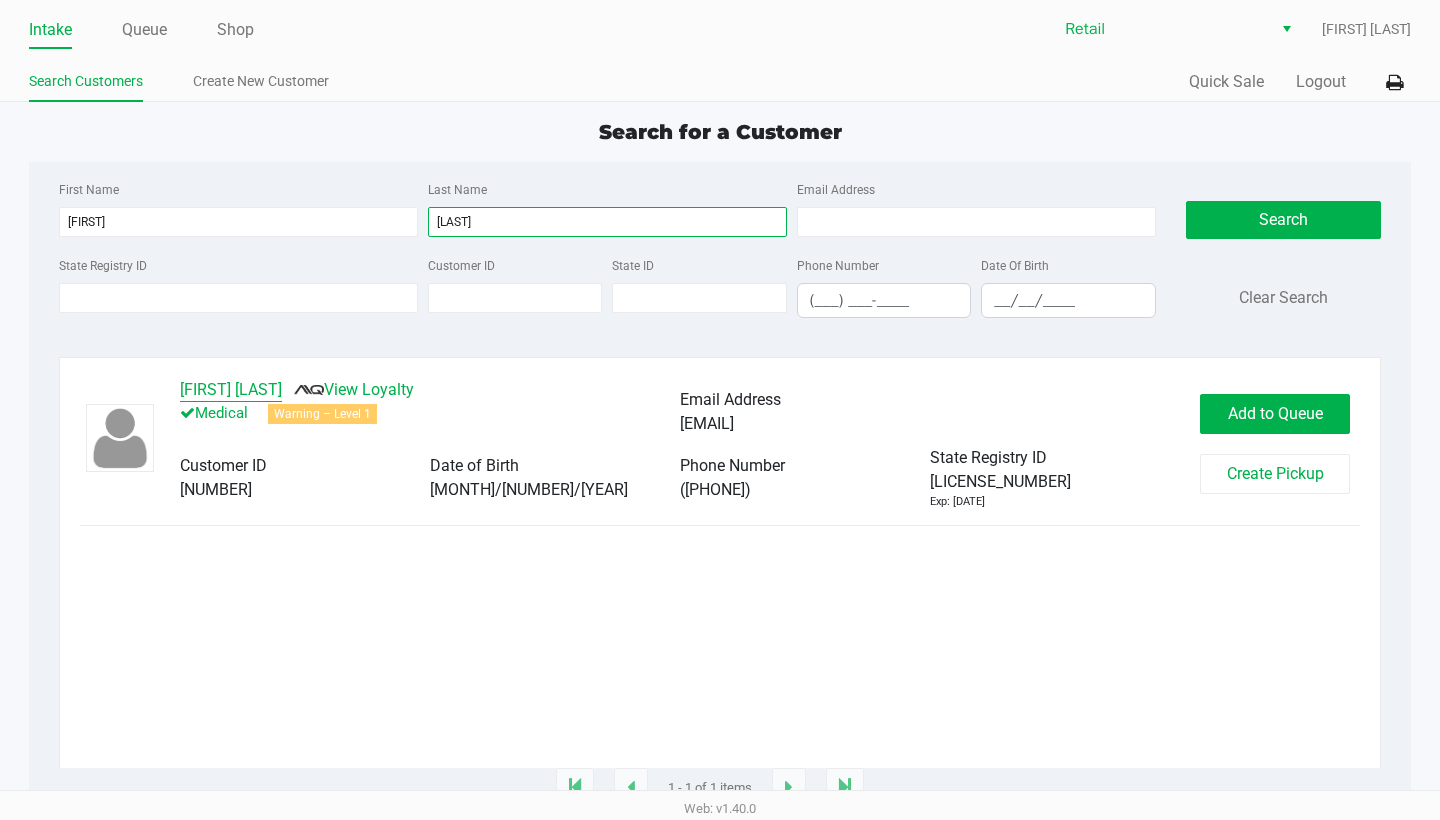 type on "[LAST]" 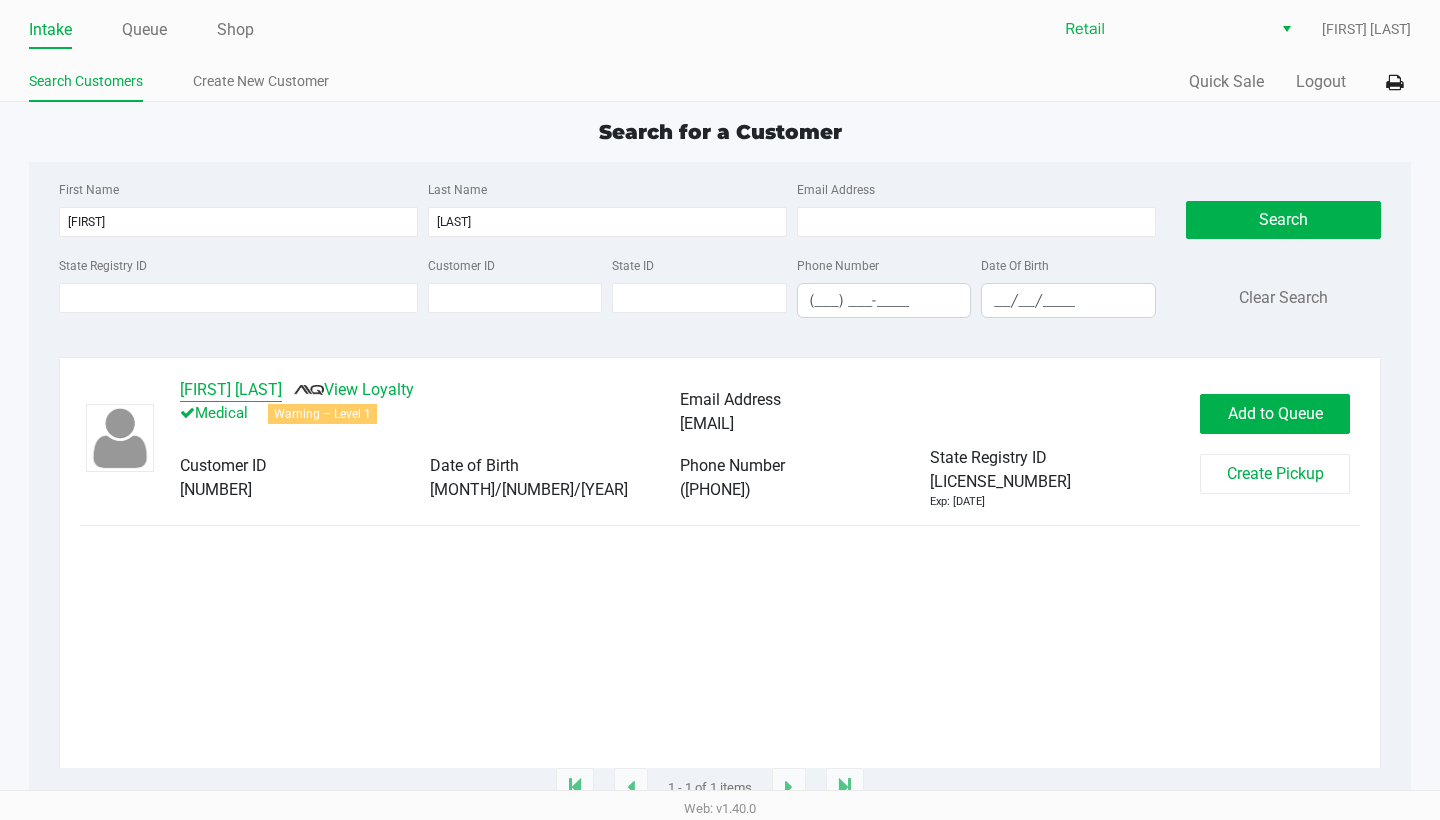 click on "[FIRST] [LAST]" 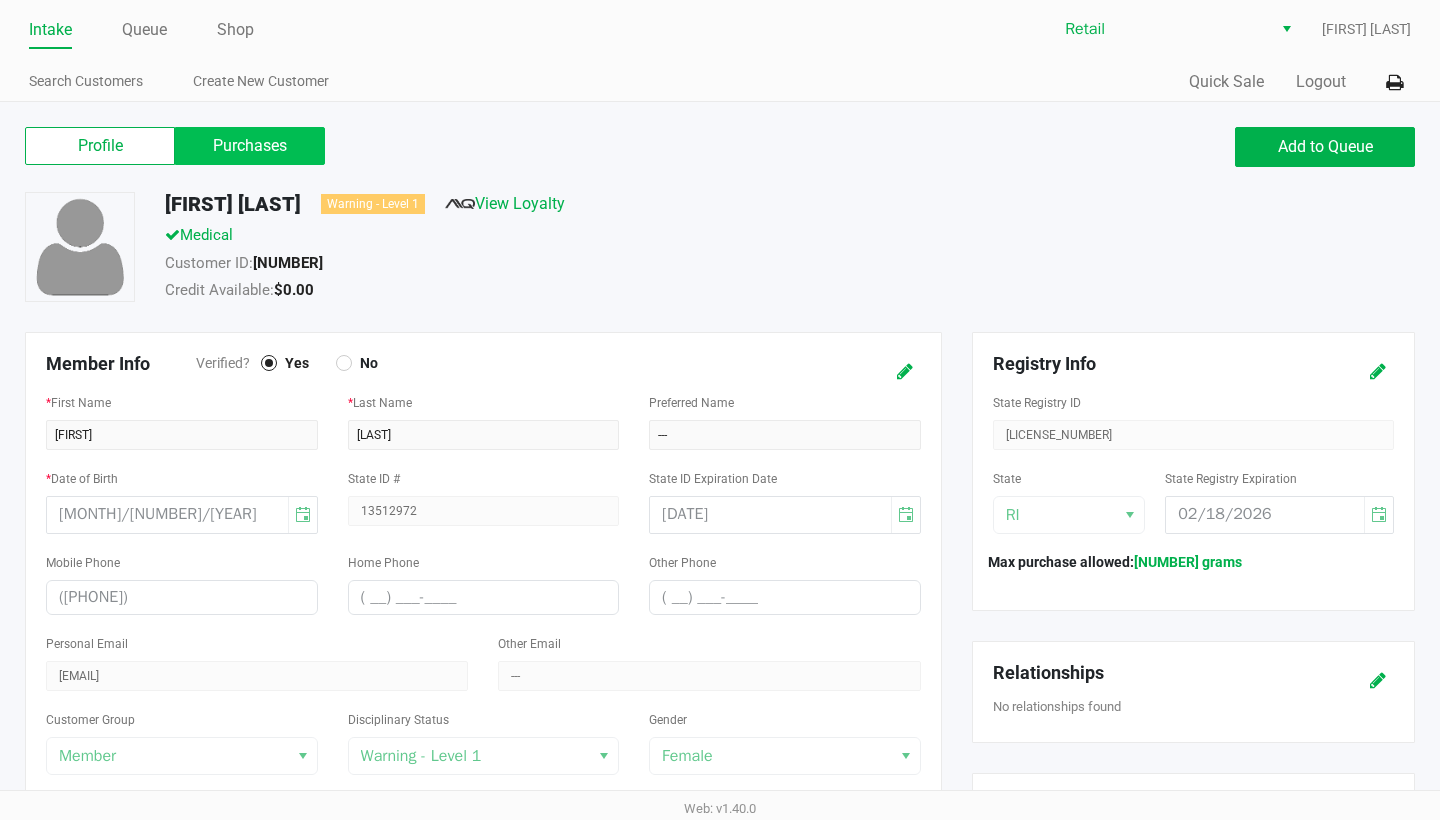 click on "Purchases" 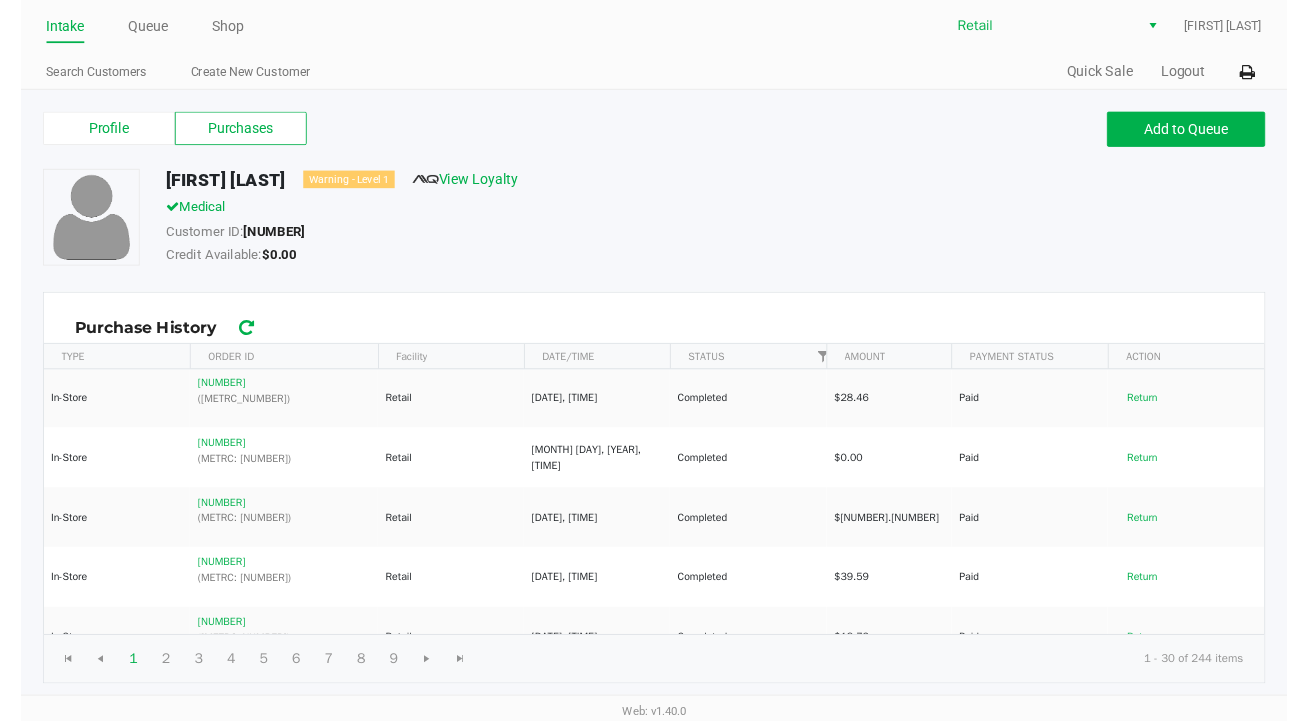 scroll, scrollTop: 202, scrollLeft: 0, axis: vertical 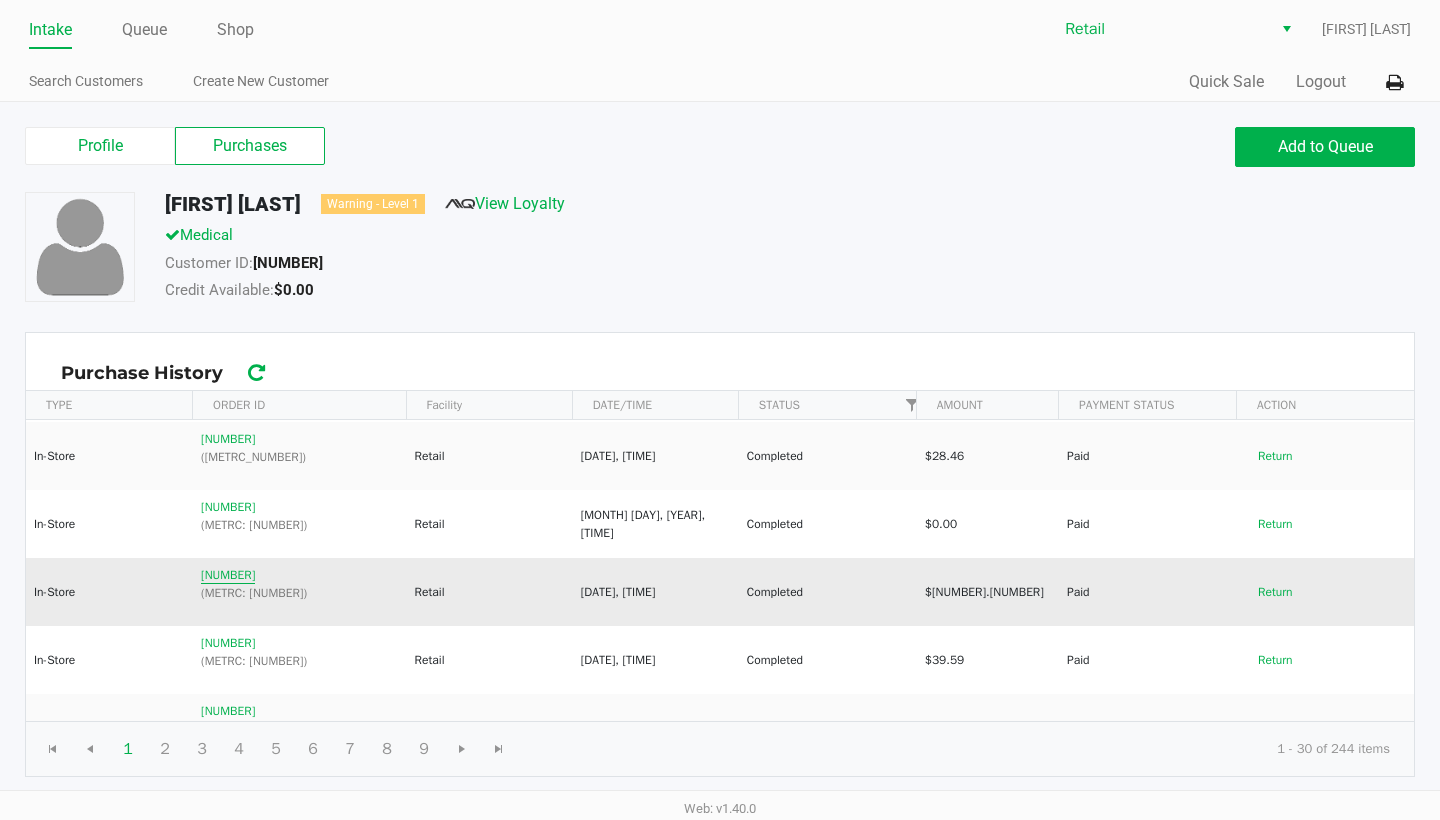 click on "[NUMBER]" 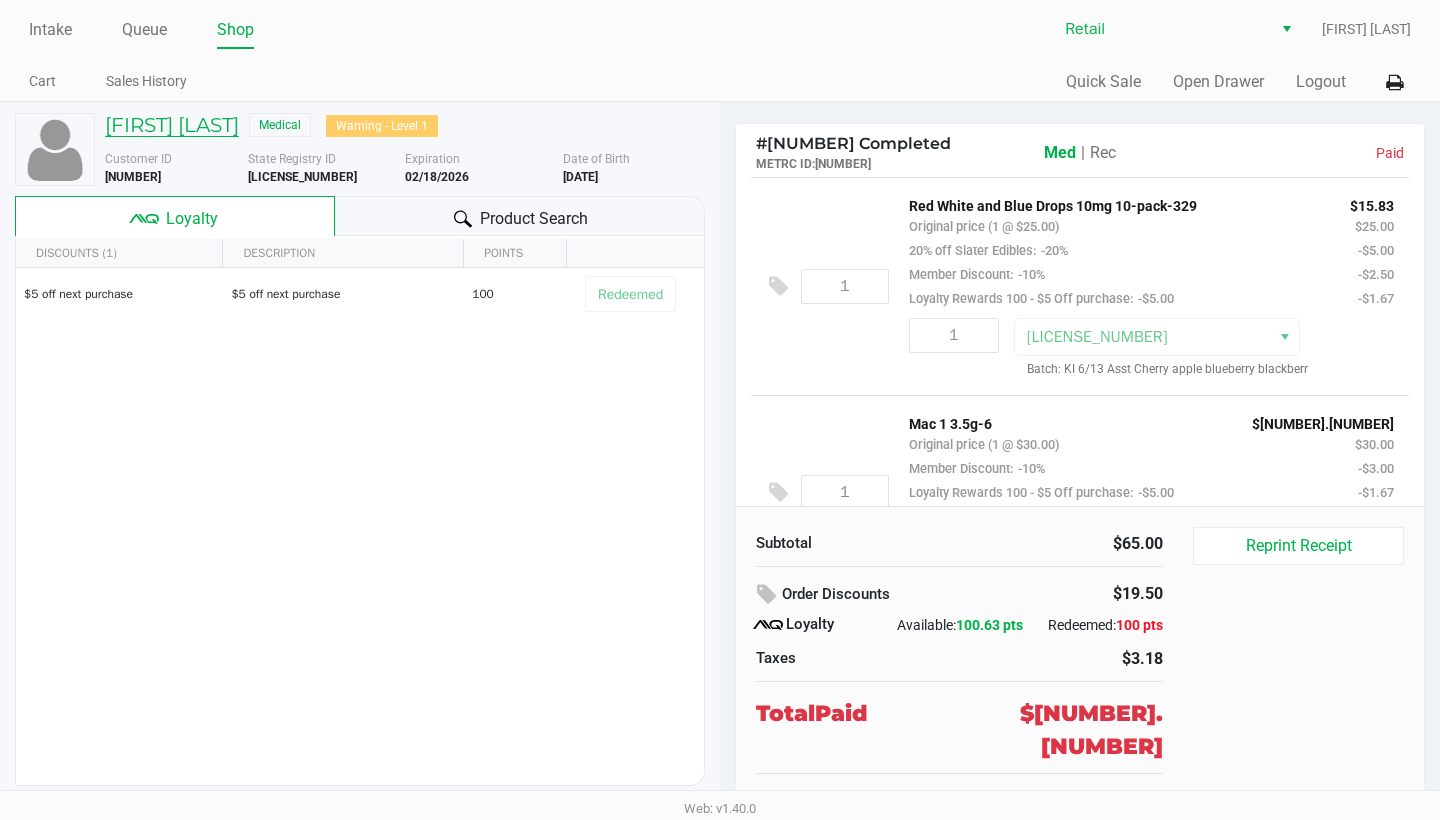 click on "[FIRST] [LAST]" 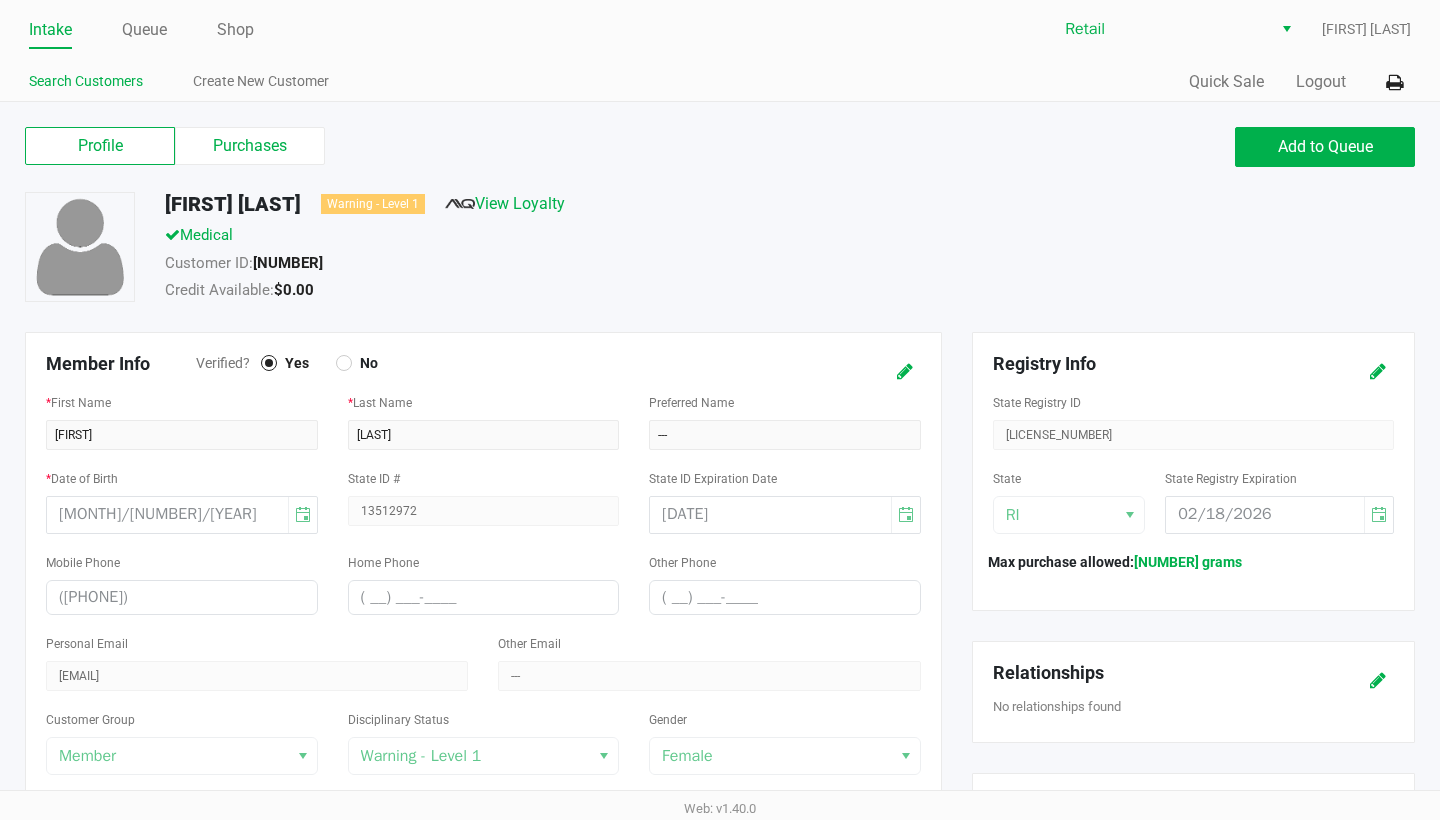 click on "Search Customers" 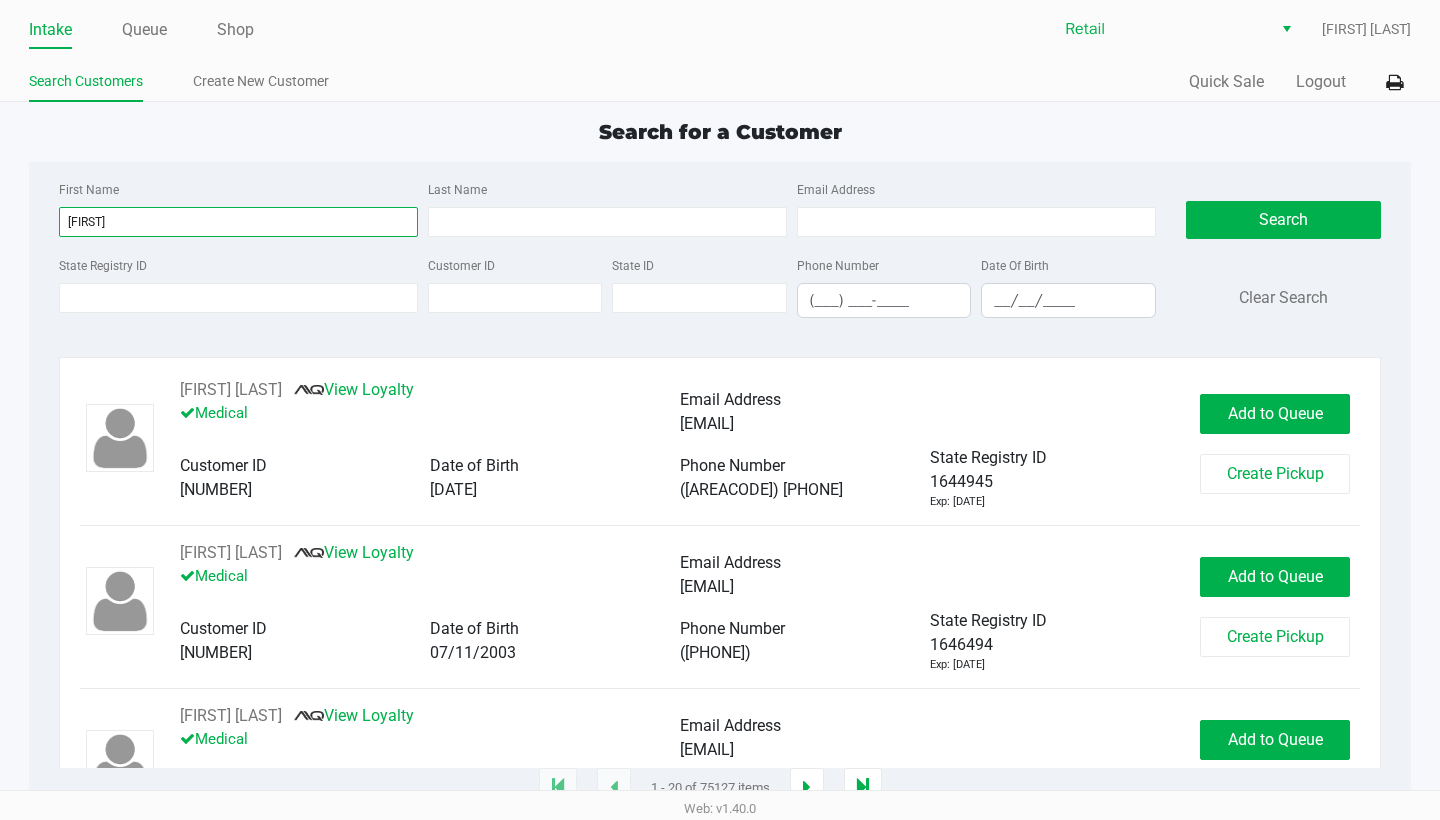 type on "[FIRST]" 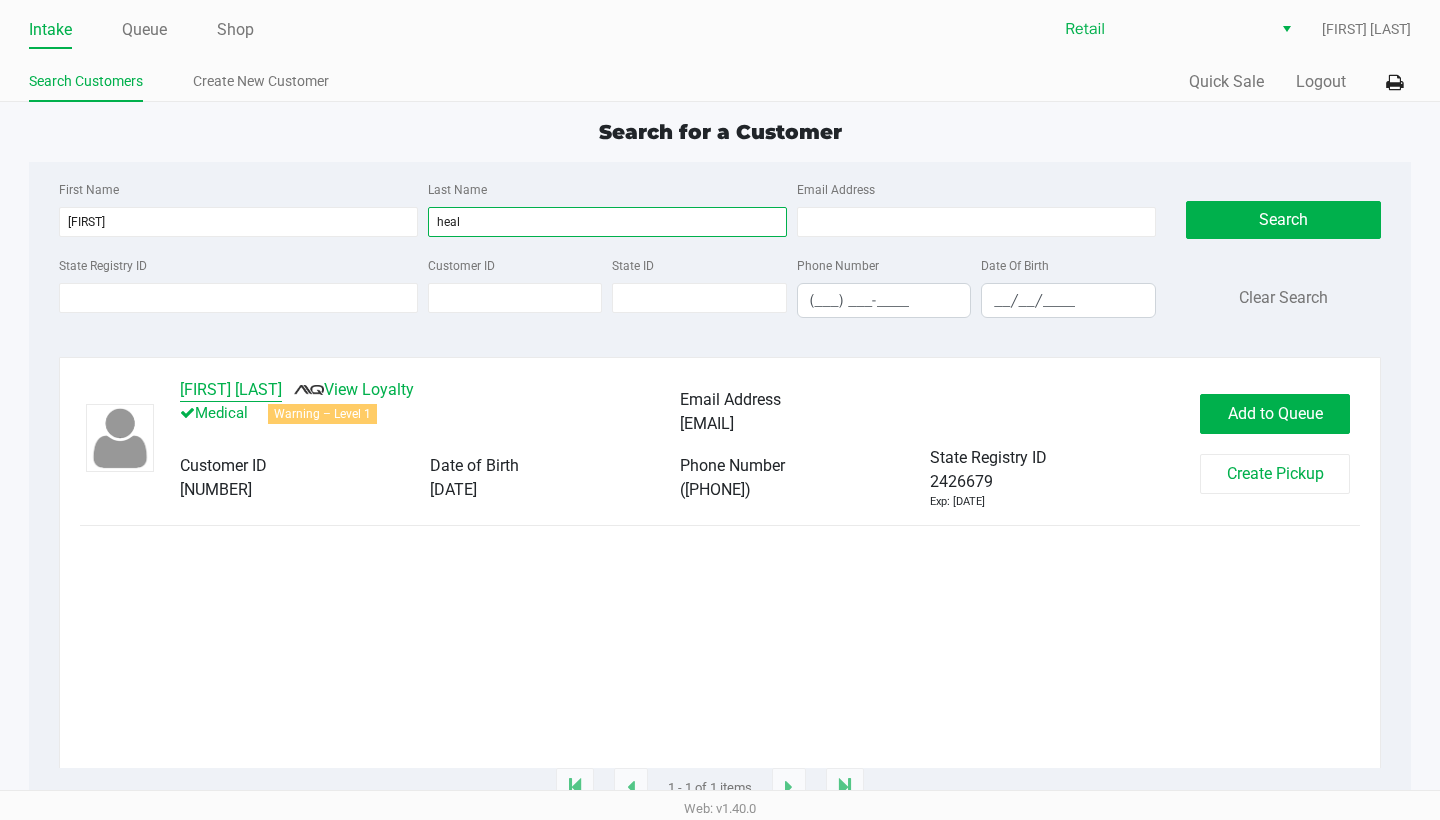 type on "heal" 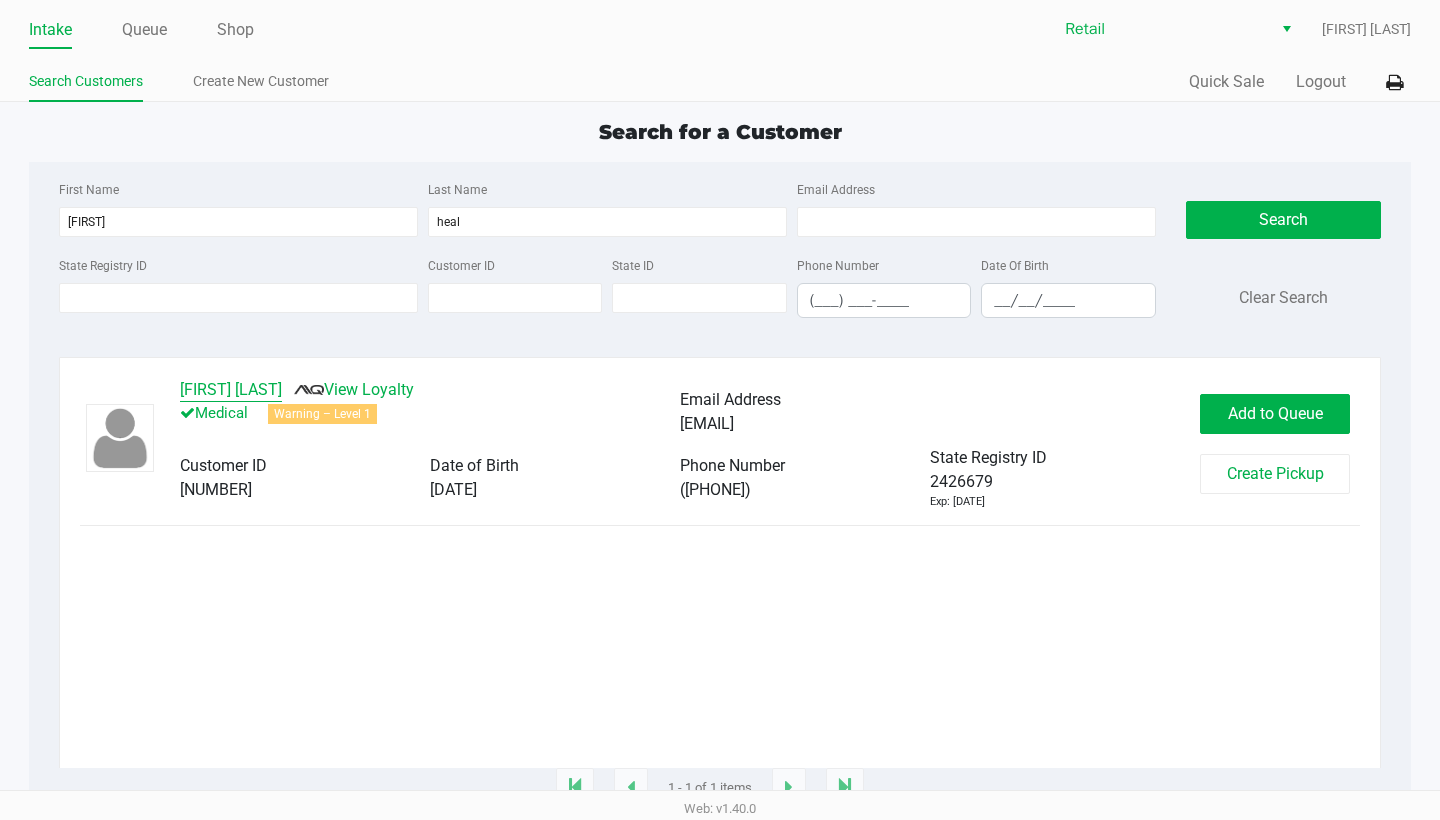 click on "[FIRST] [LAST]" 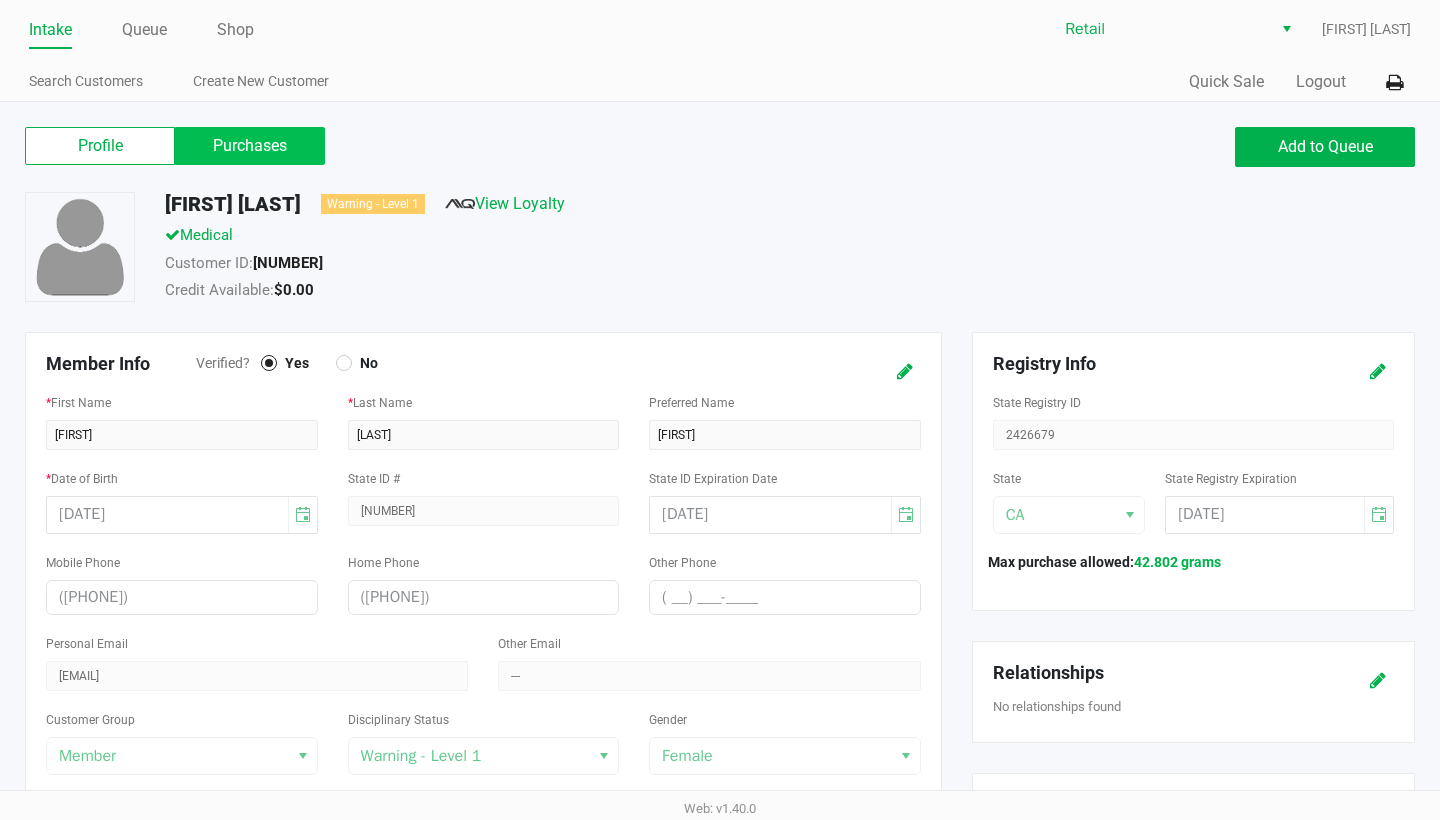 click on "Purchases" 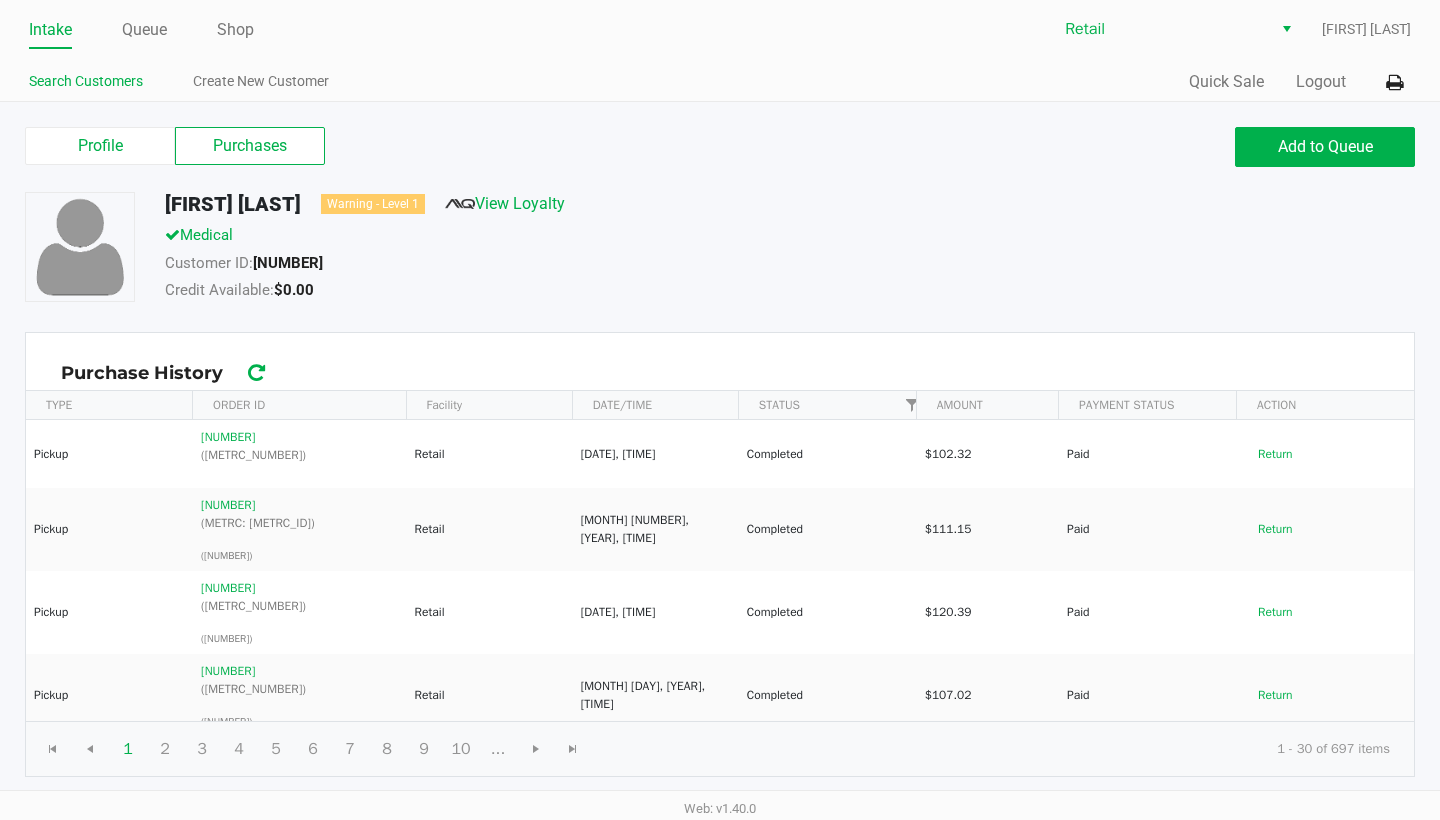 click on "Search Customers" 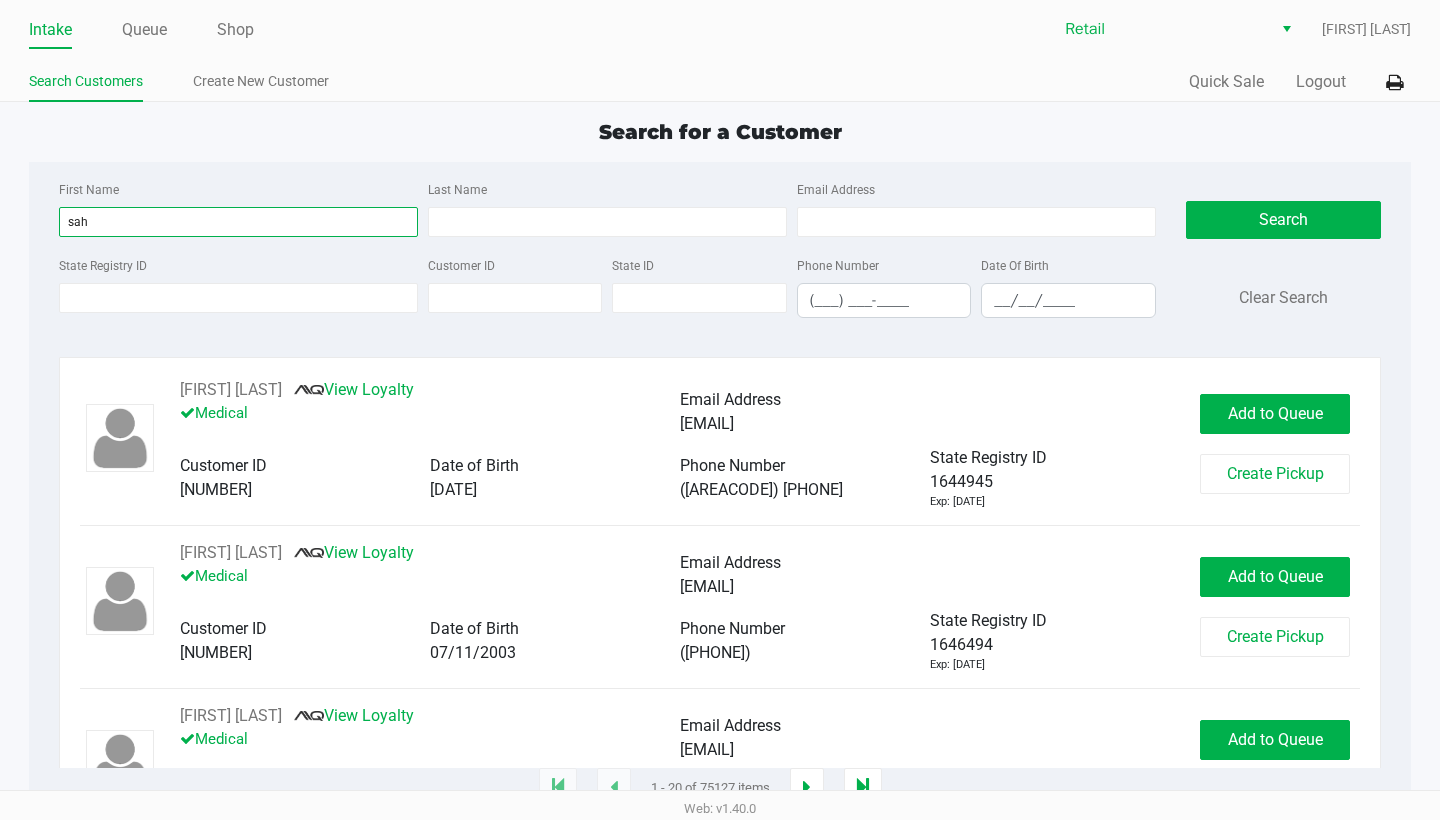type on "sah" 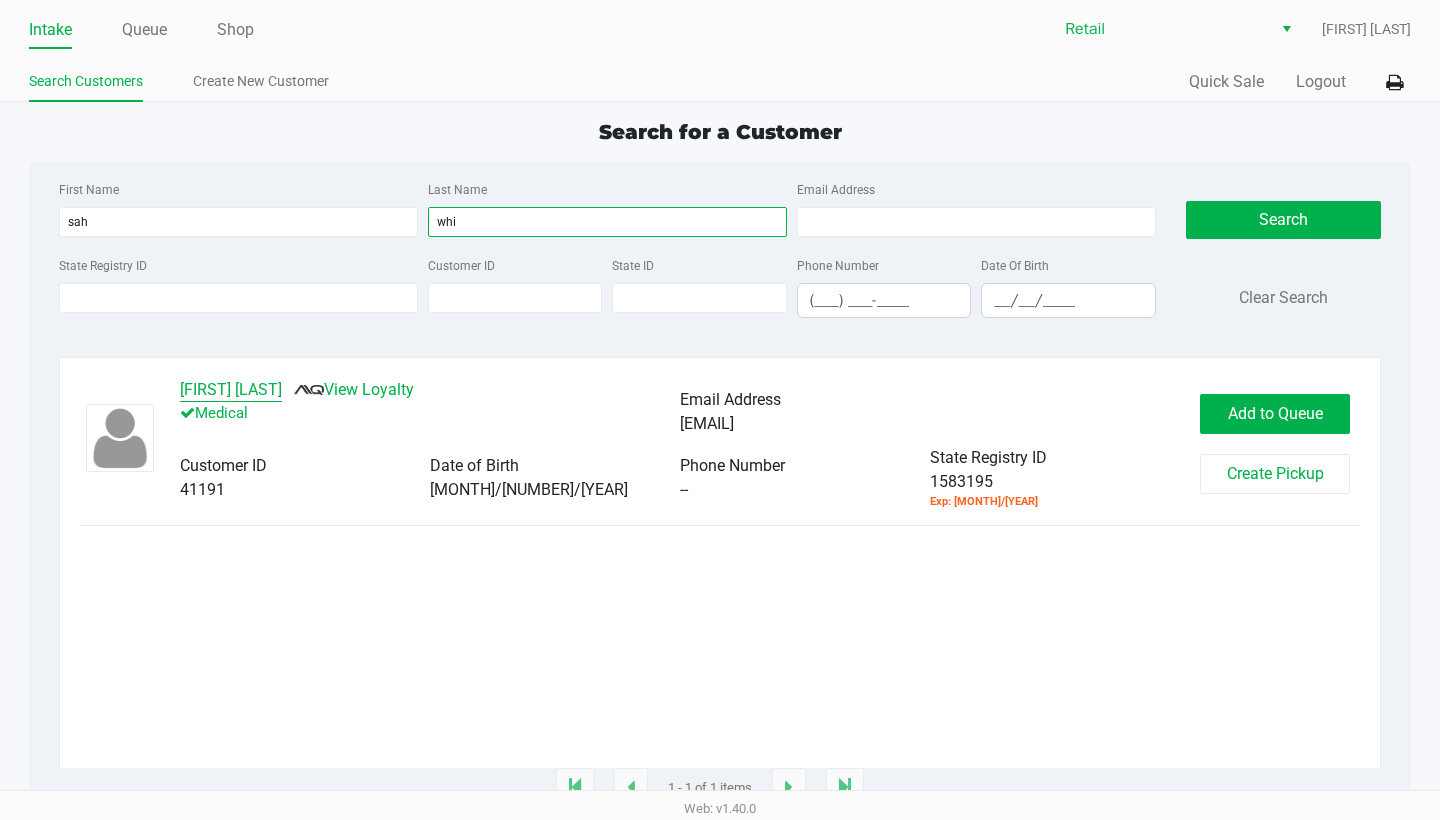 type on "whi" 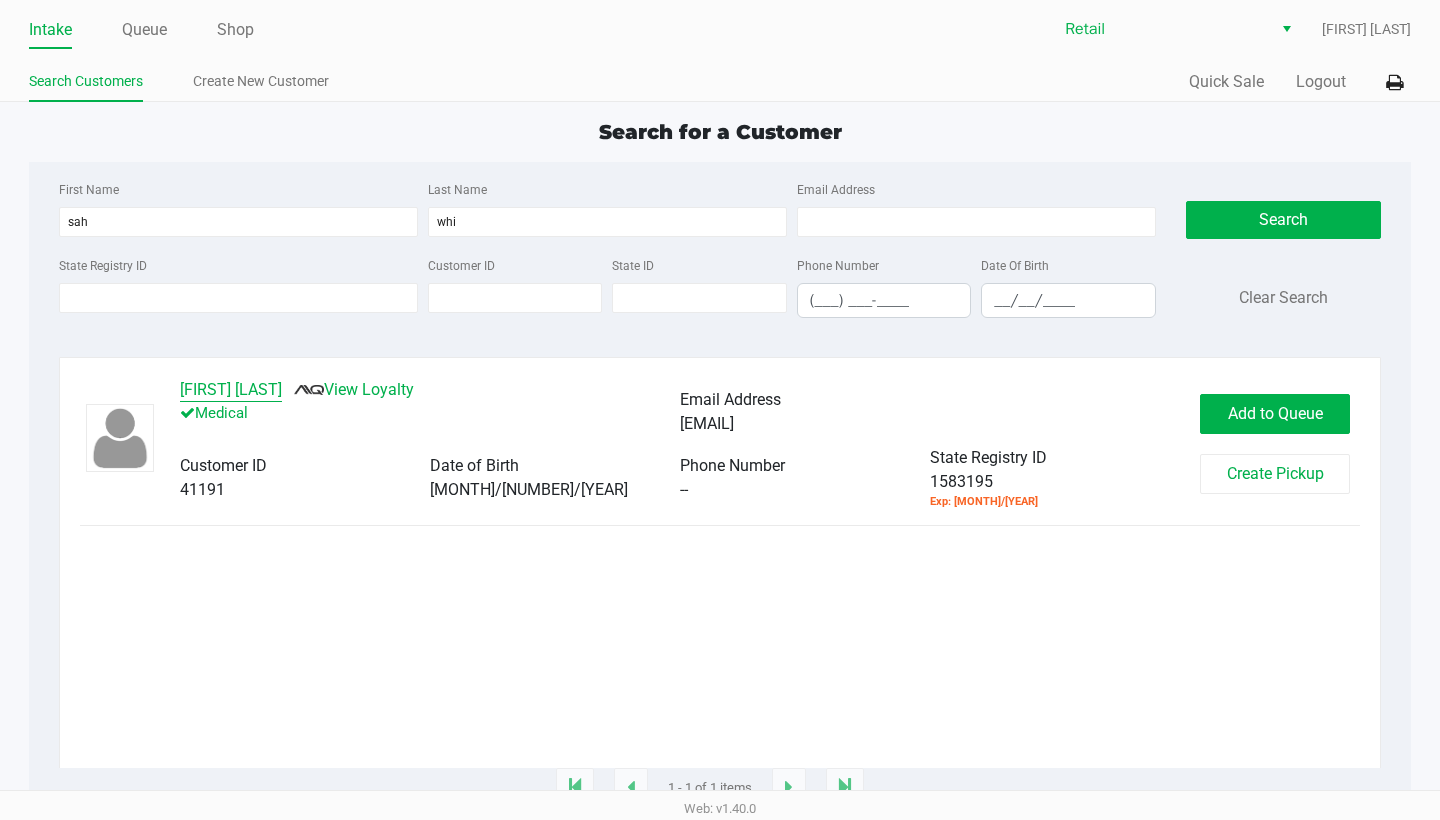 click on "[FIRST] [LAST]" 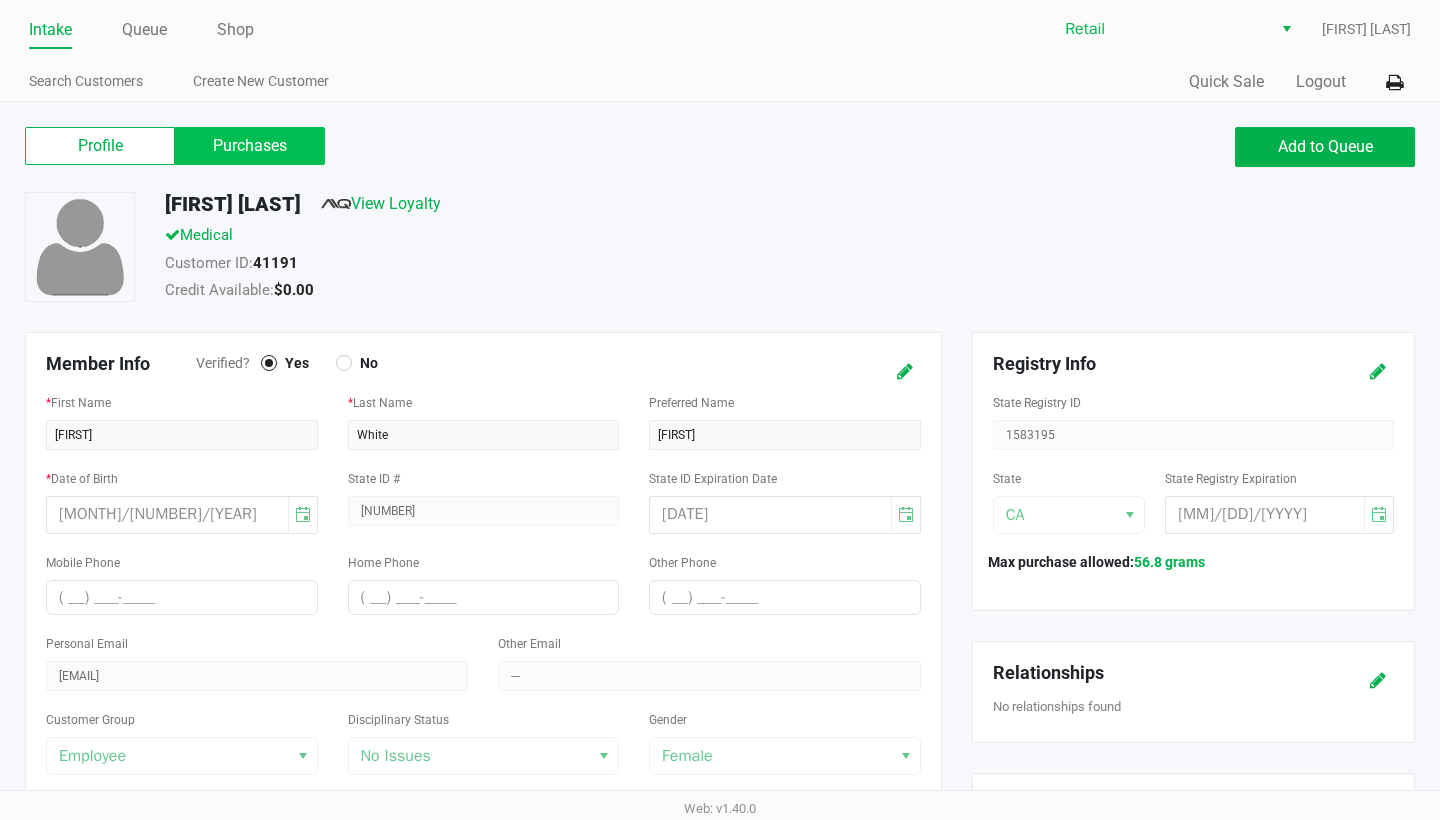 click on "Purchases" 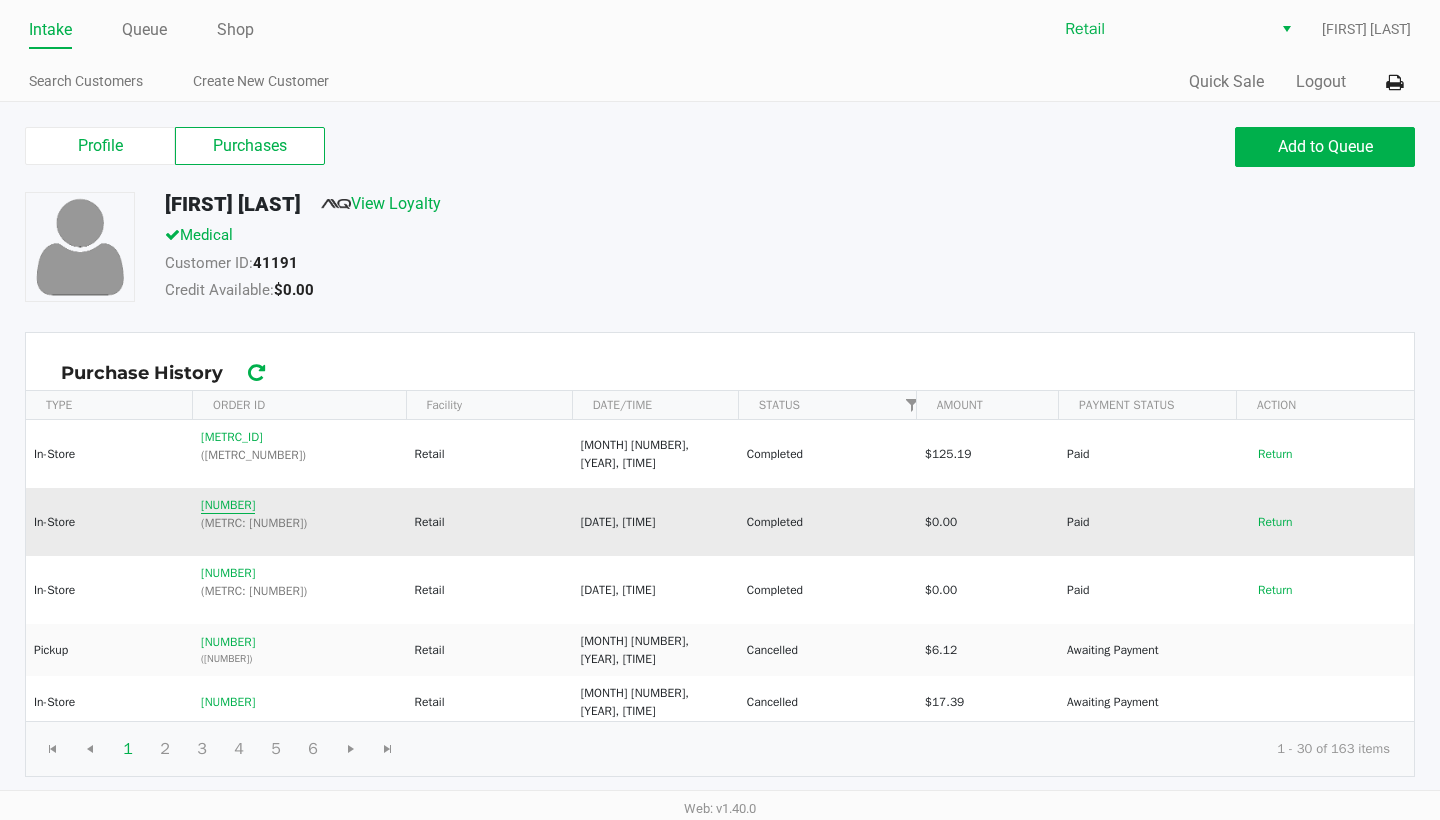 click on "[NUMBER]" 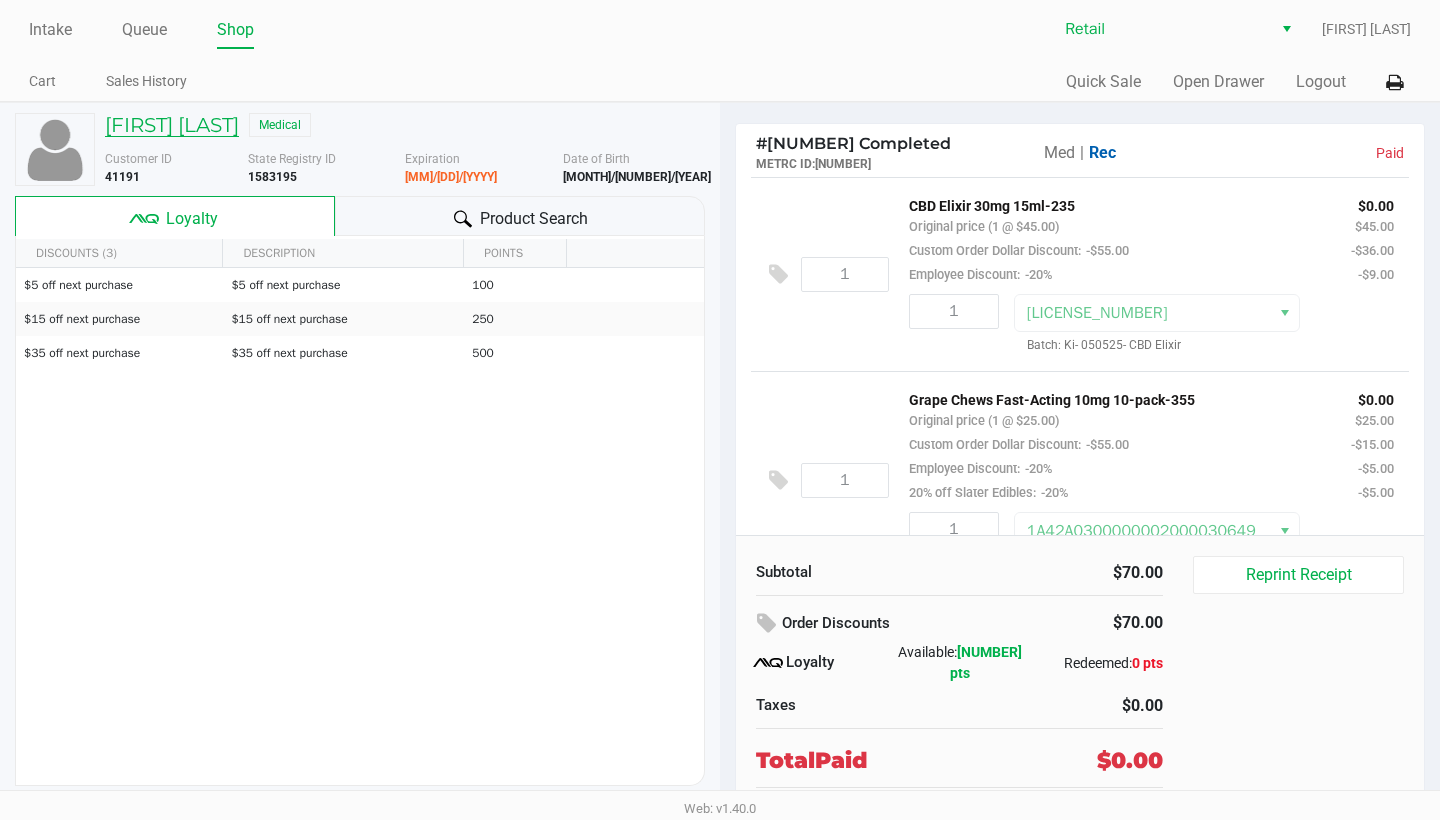 click on "[FIRST] [LAST]" 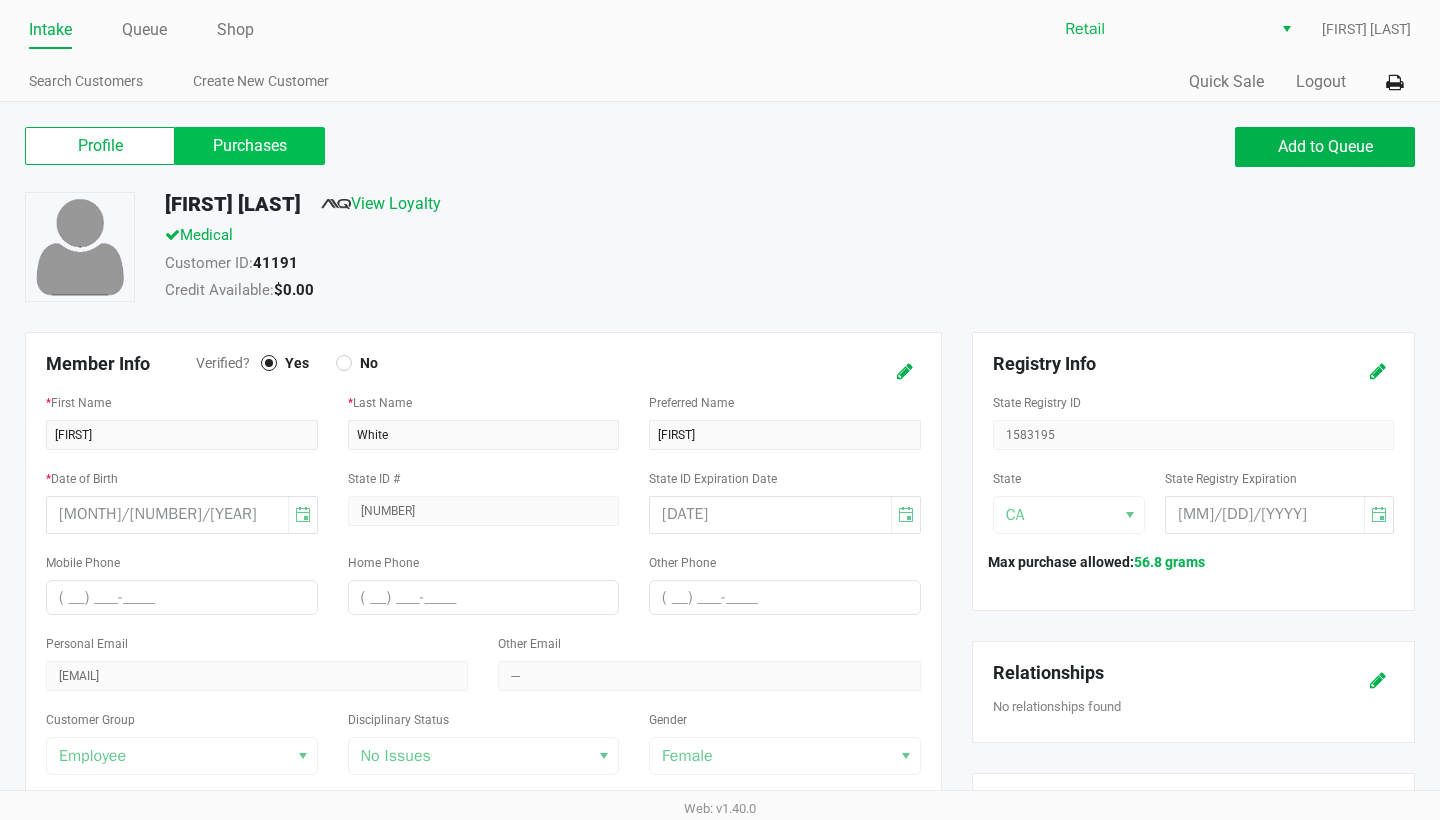 click on "Purchases" 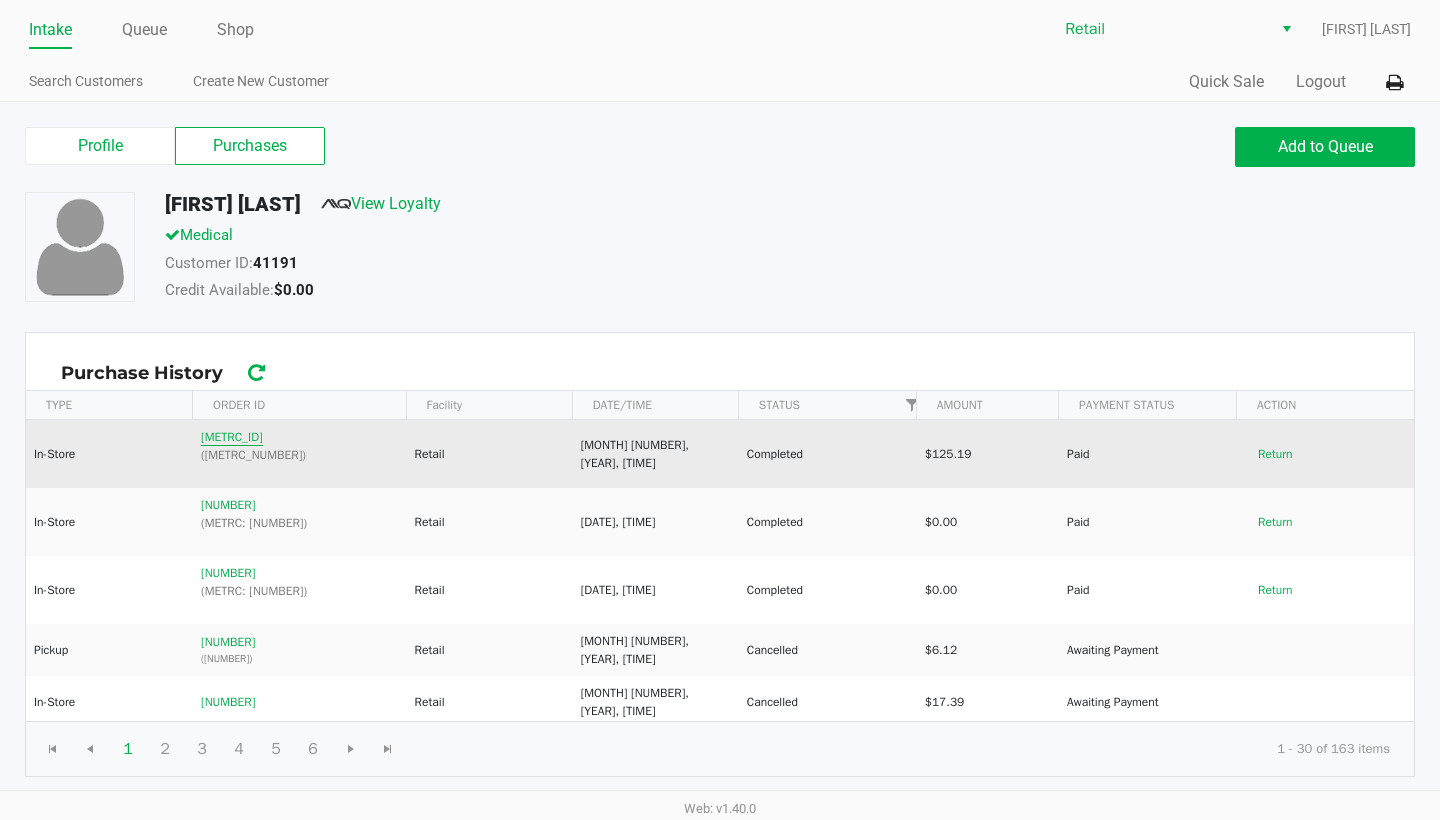 click on "[METRC_ID]" 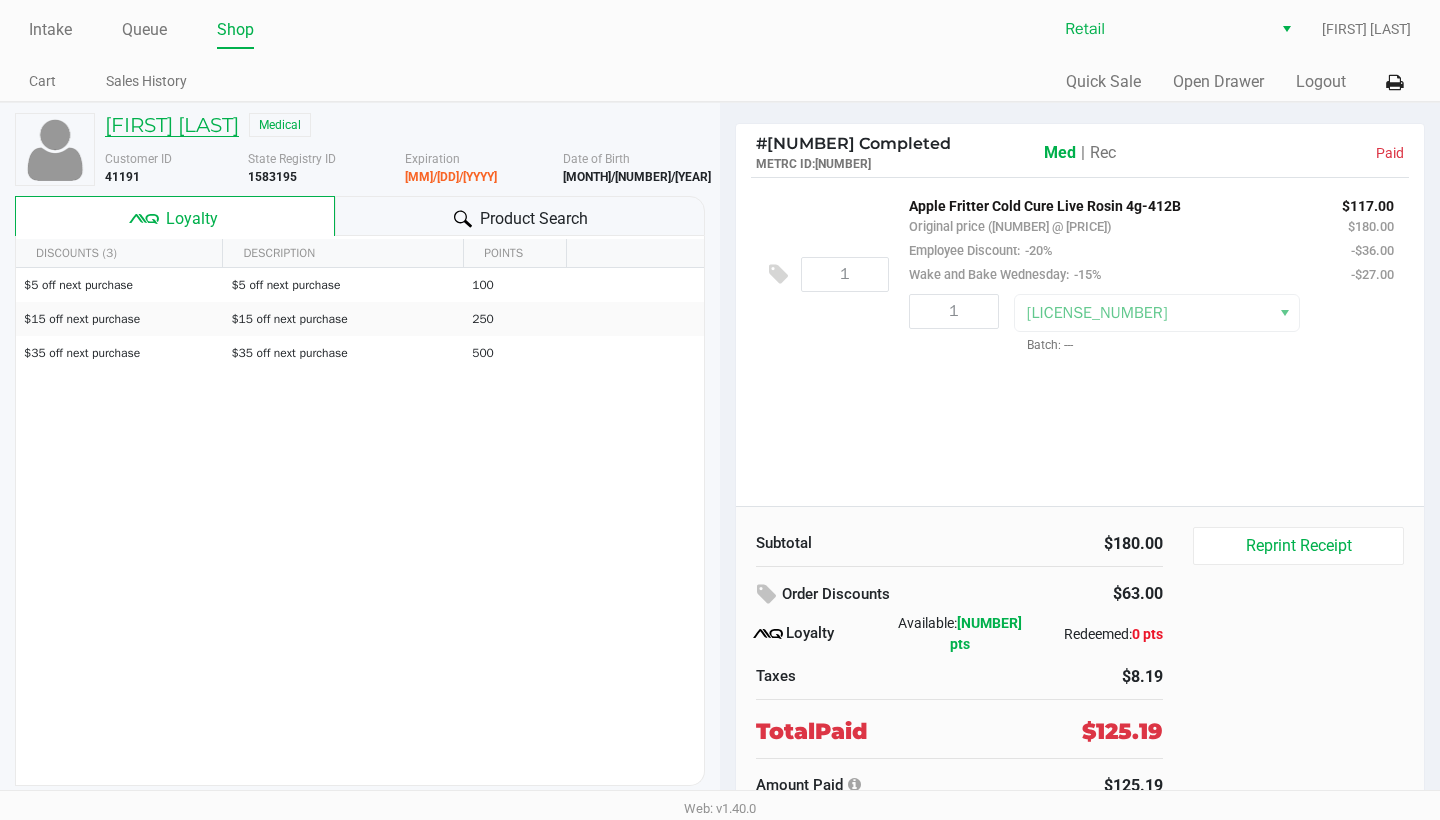click on "[FIRST] [LAST]" 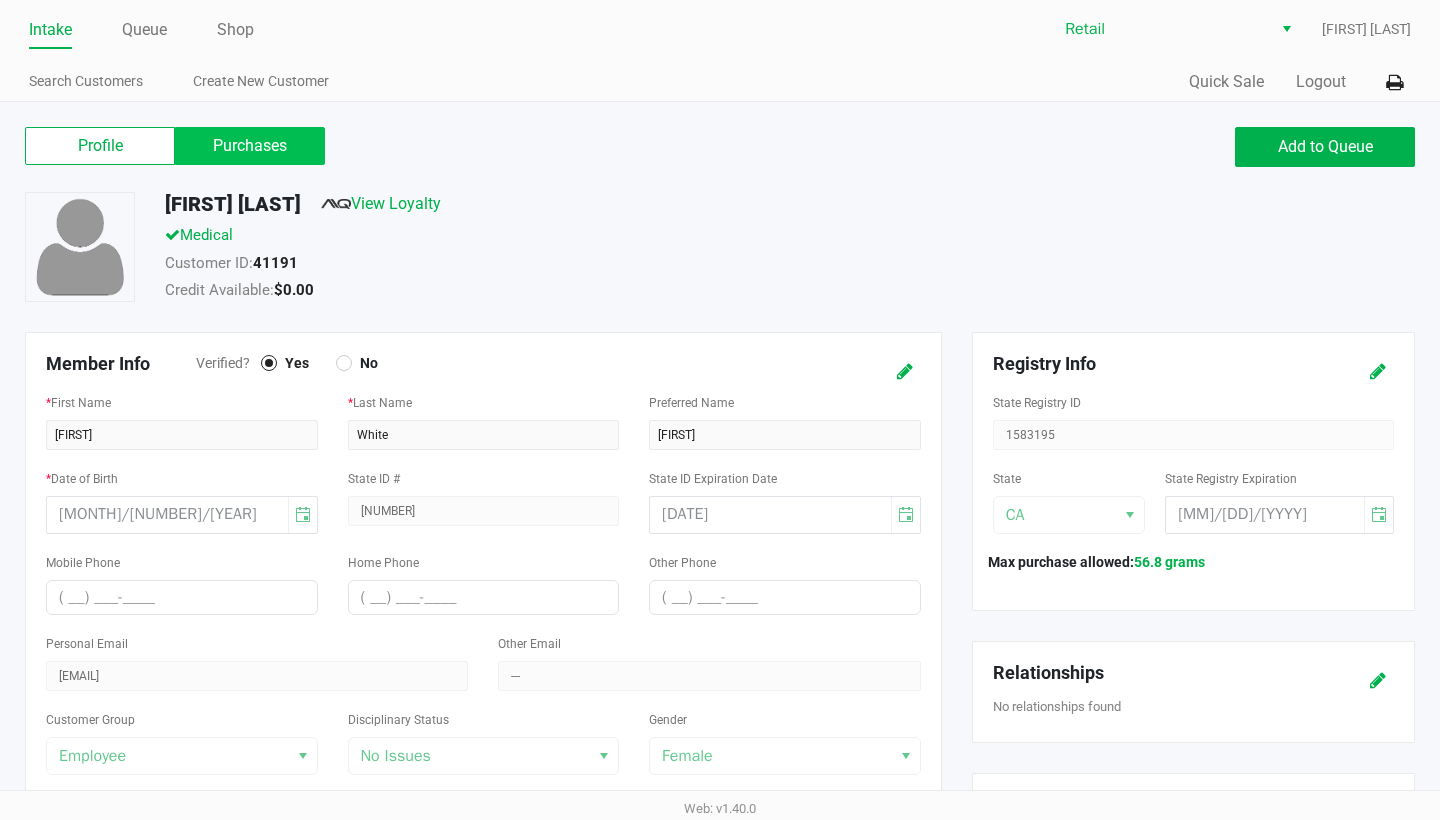 click on "Purchases" 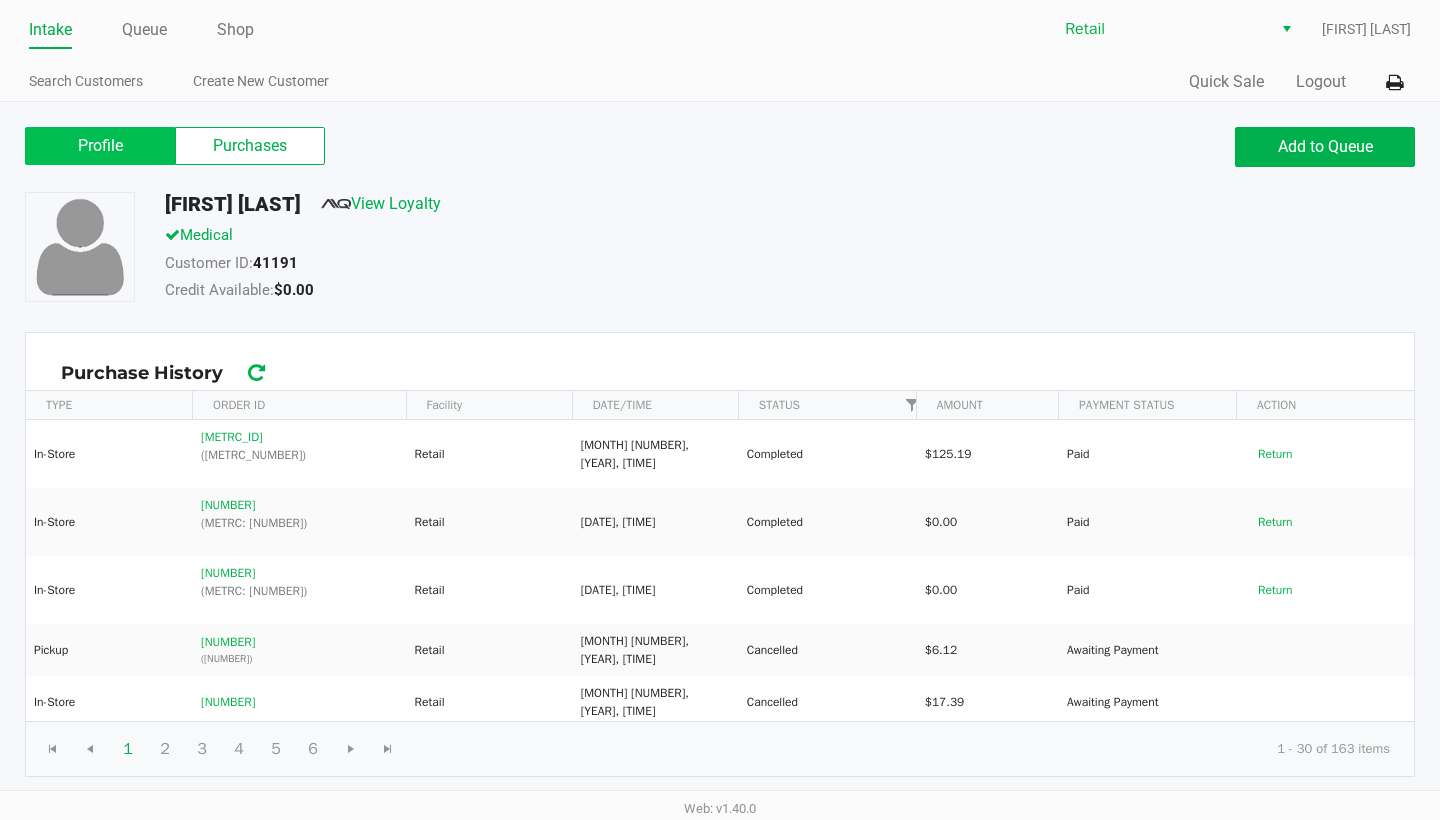 click on "Profile" 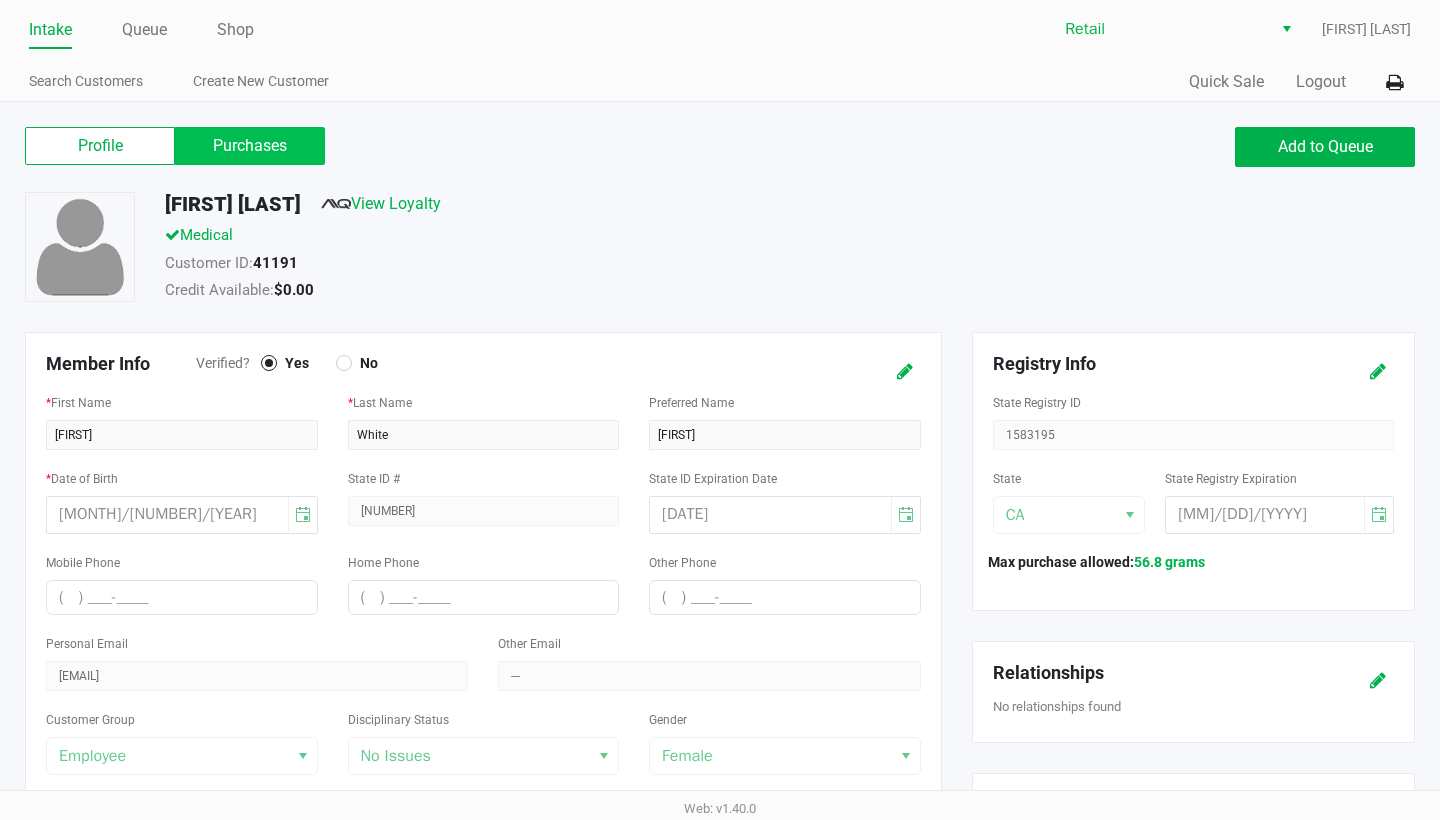 click on "Purchases" 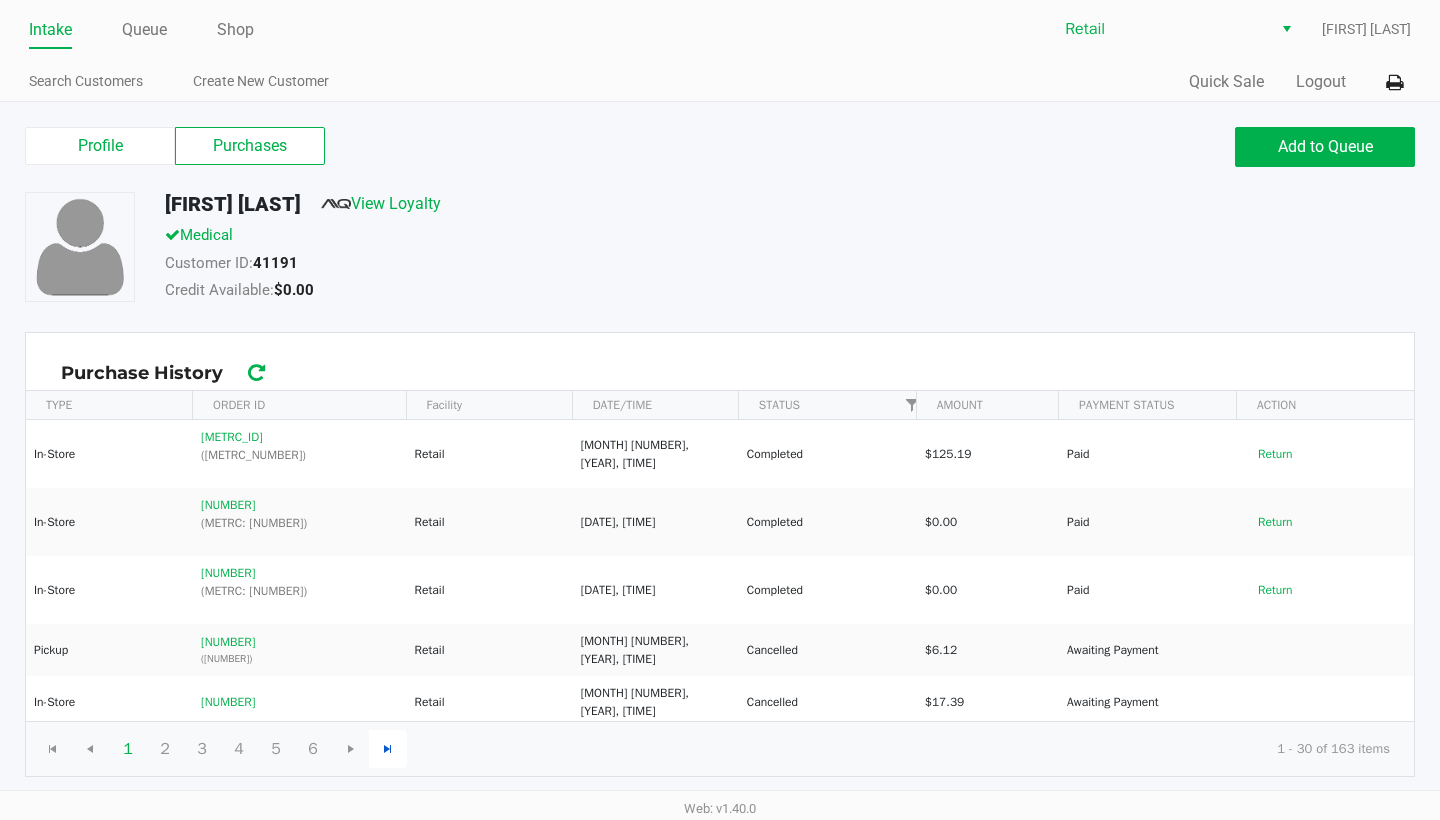 click 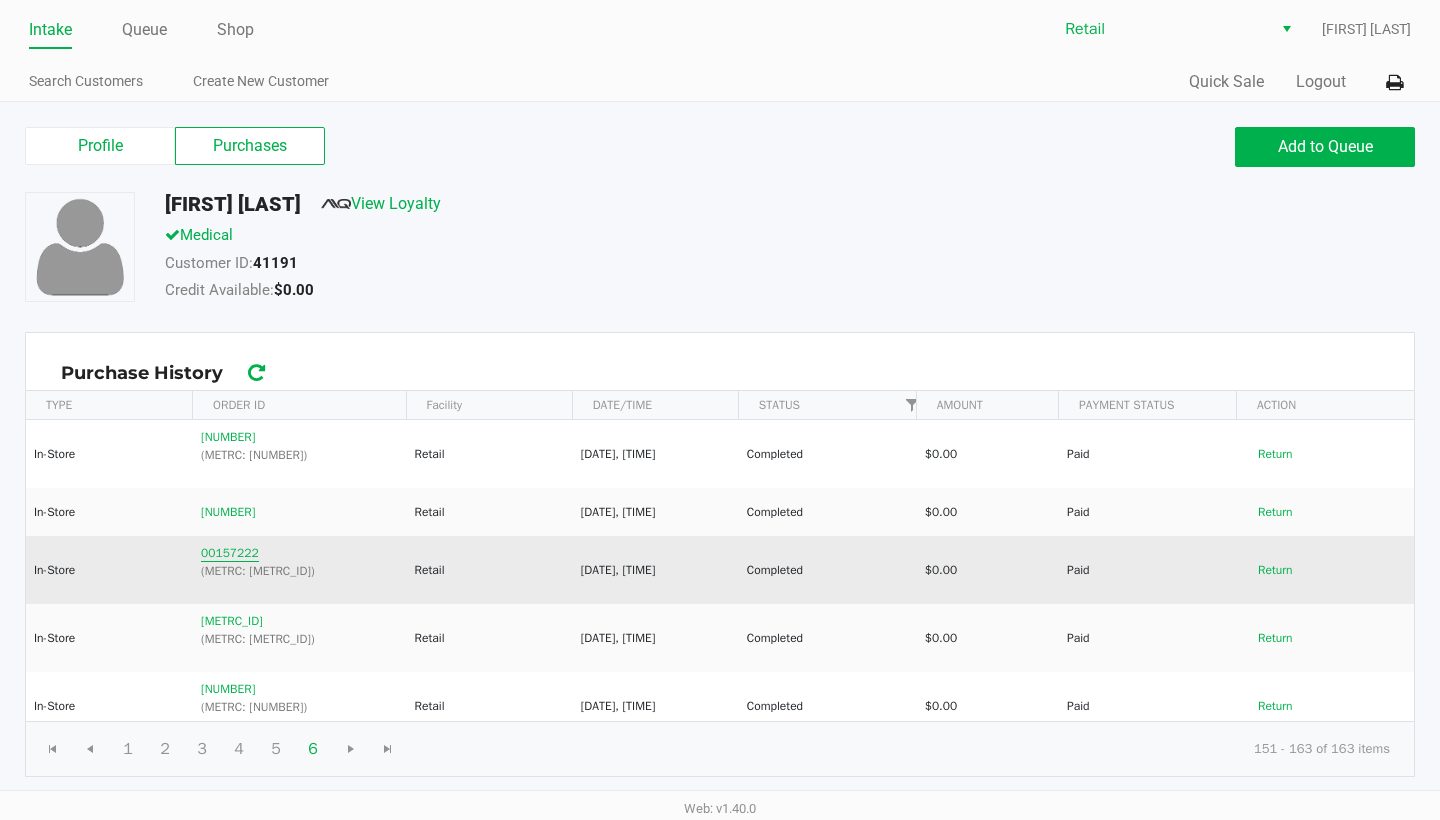 click on "00157222" 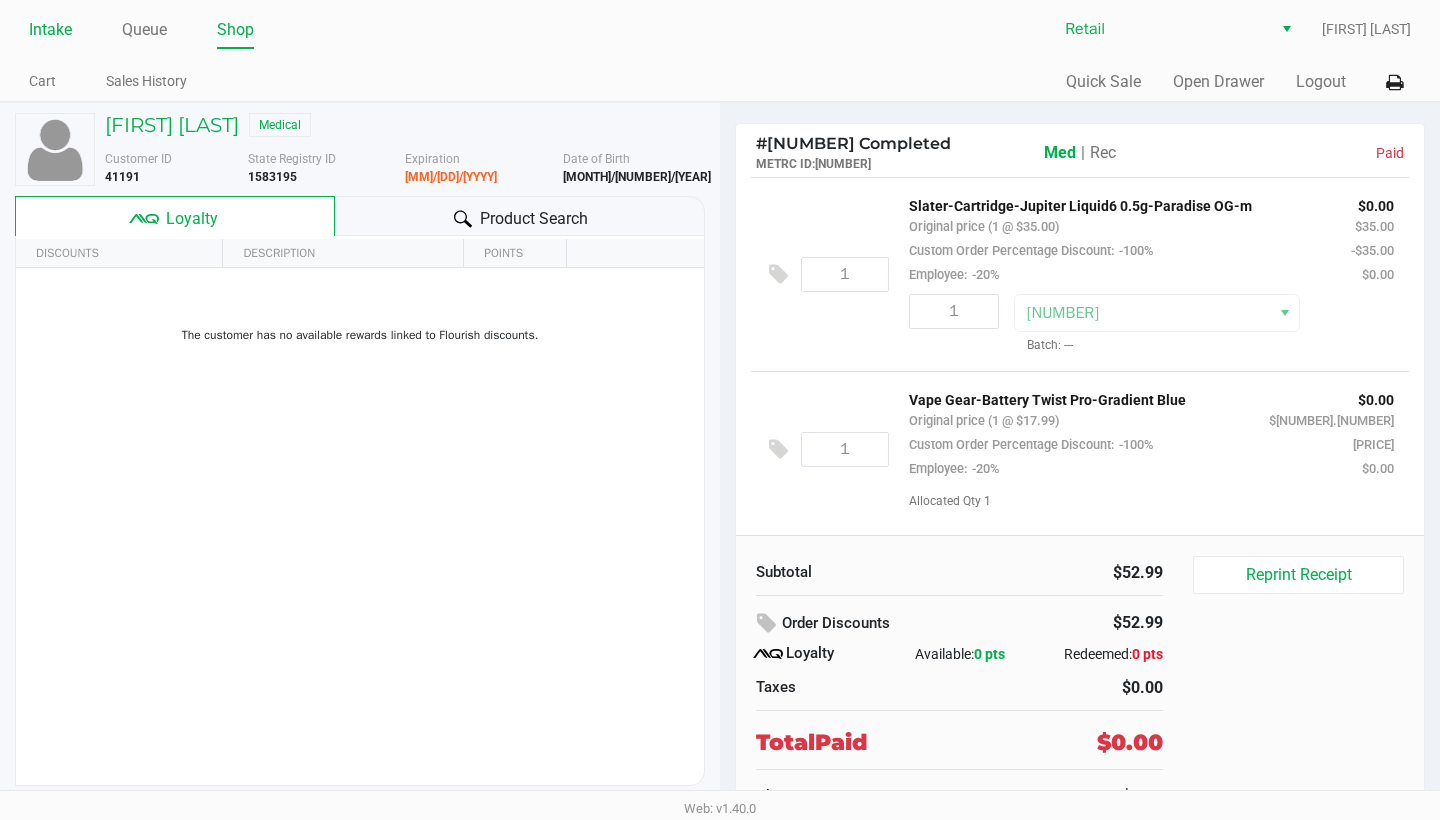 click on "Intake" 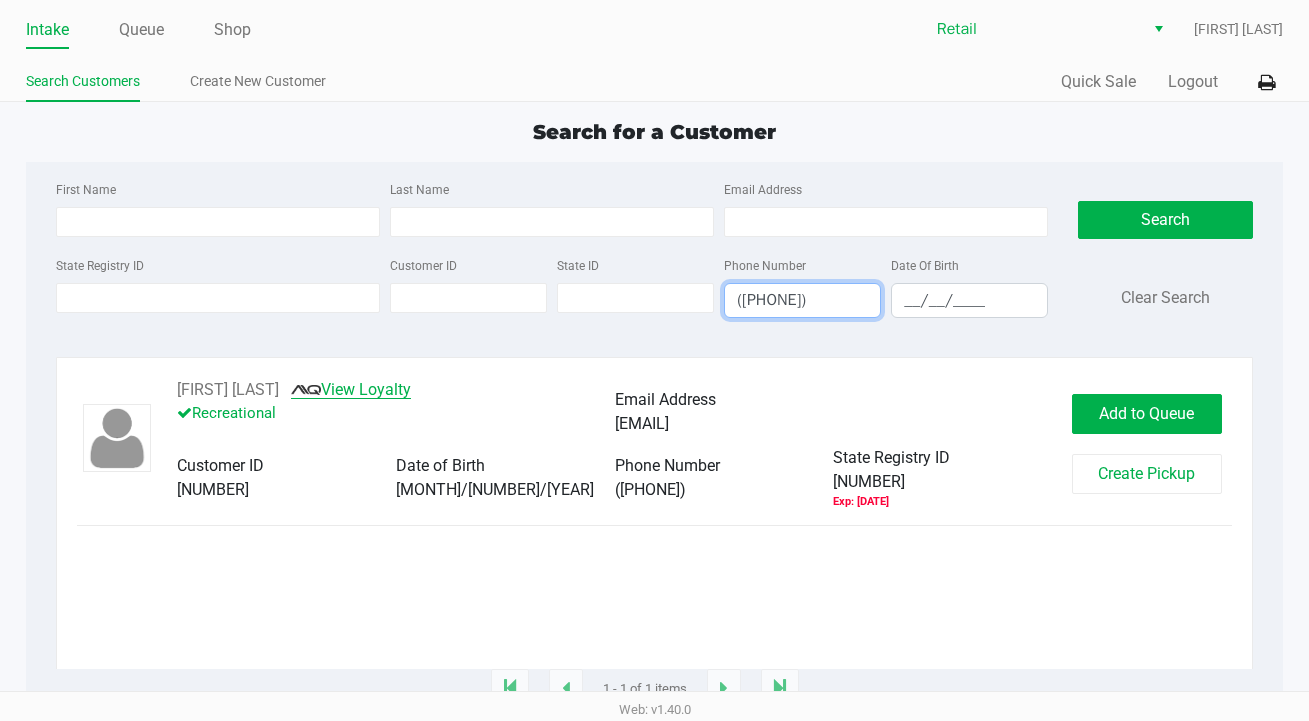 click on "View Loyalty" 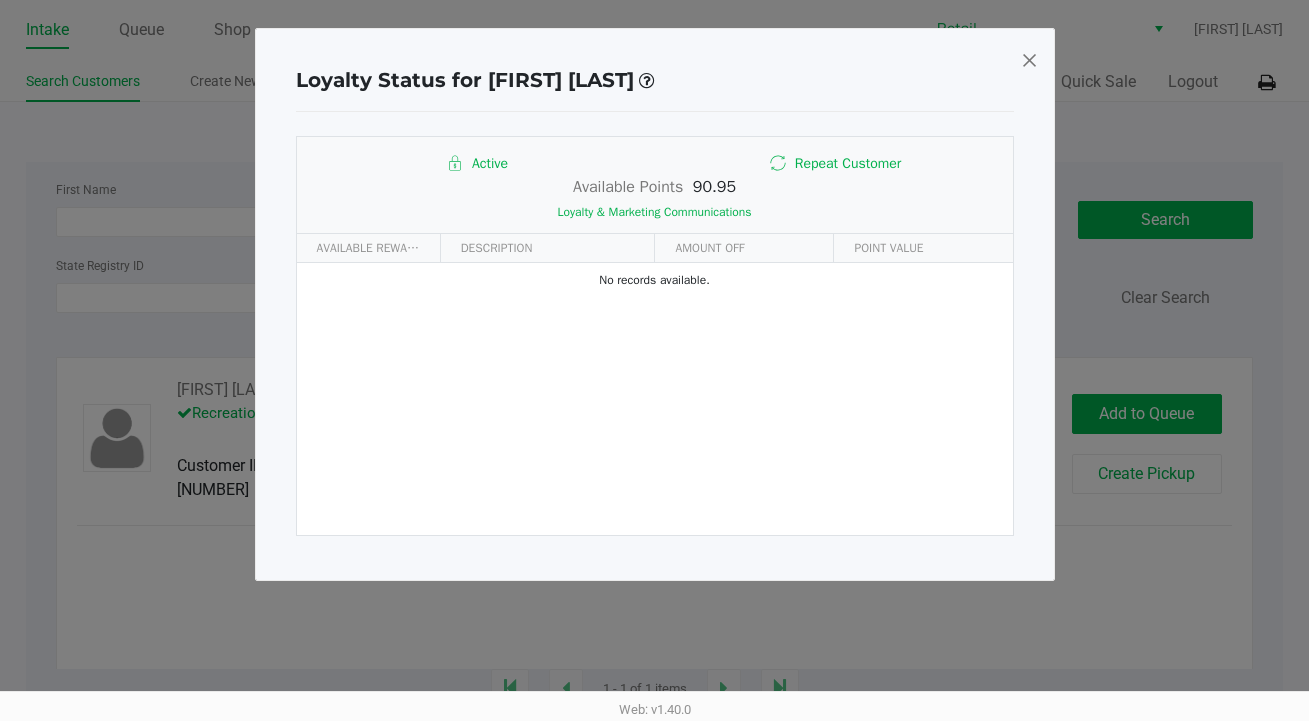 click 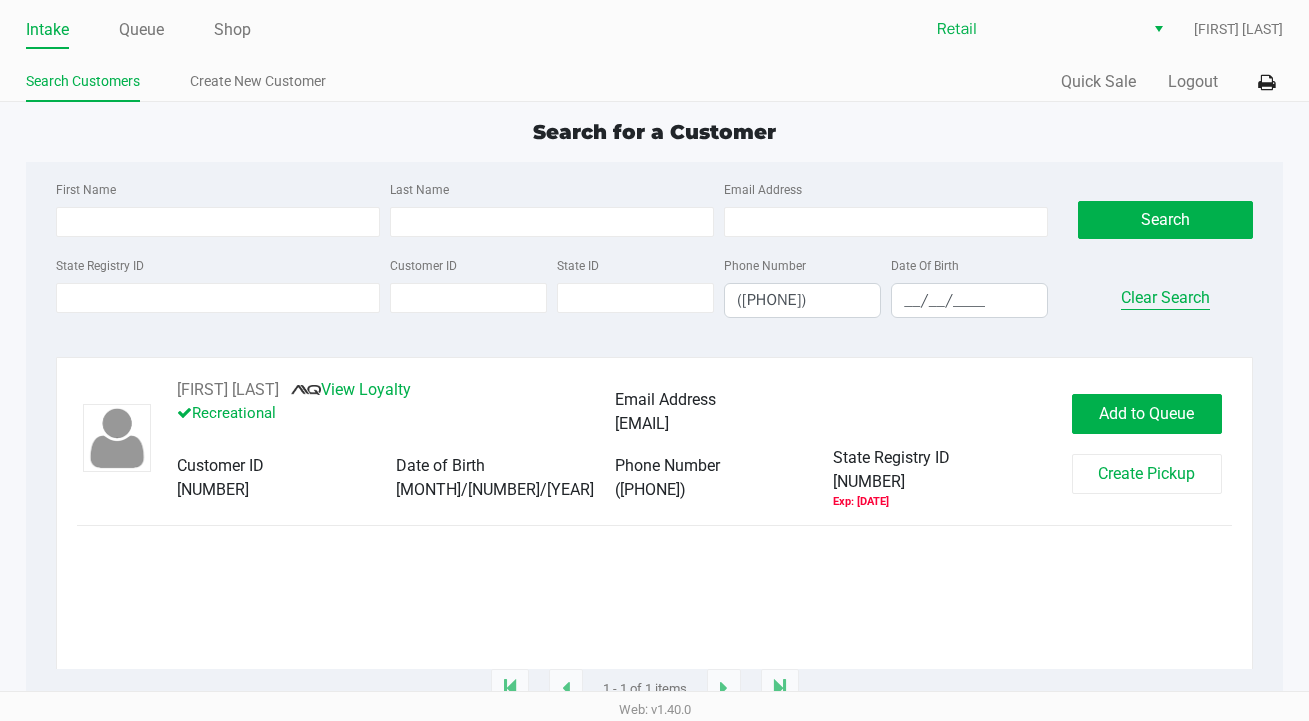 click on "Clear Search" 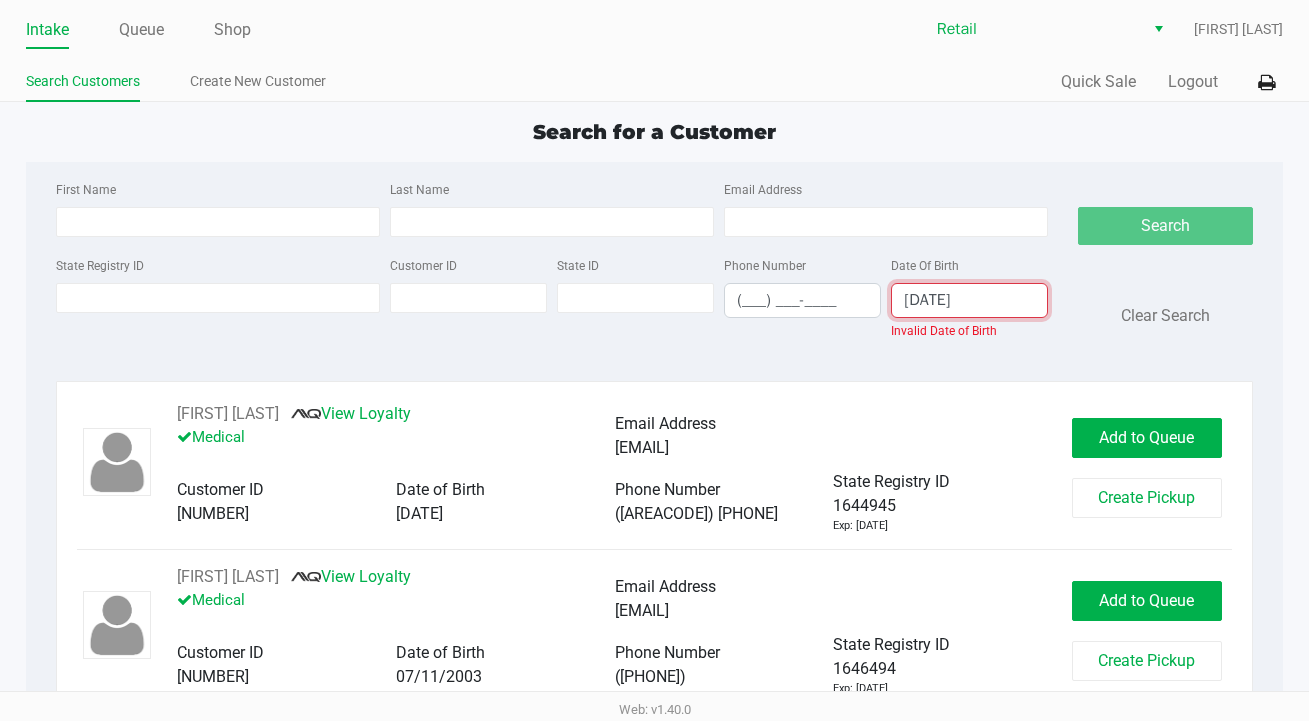 type on "[DATE]" 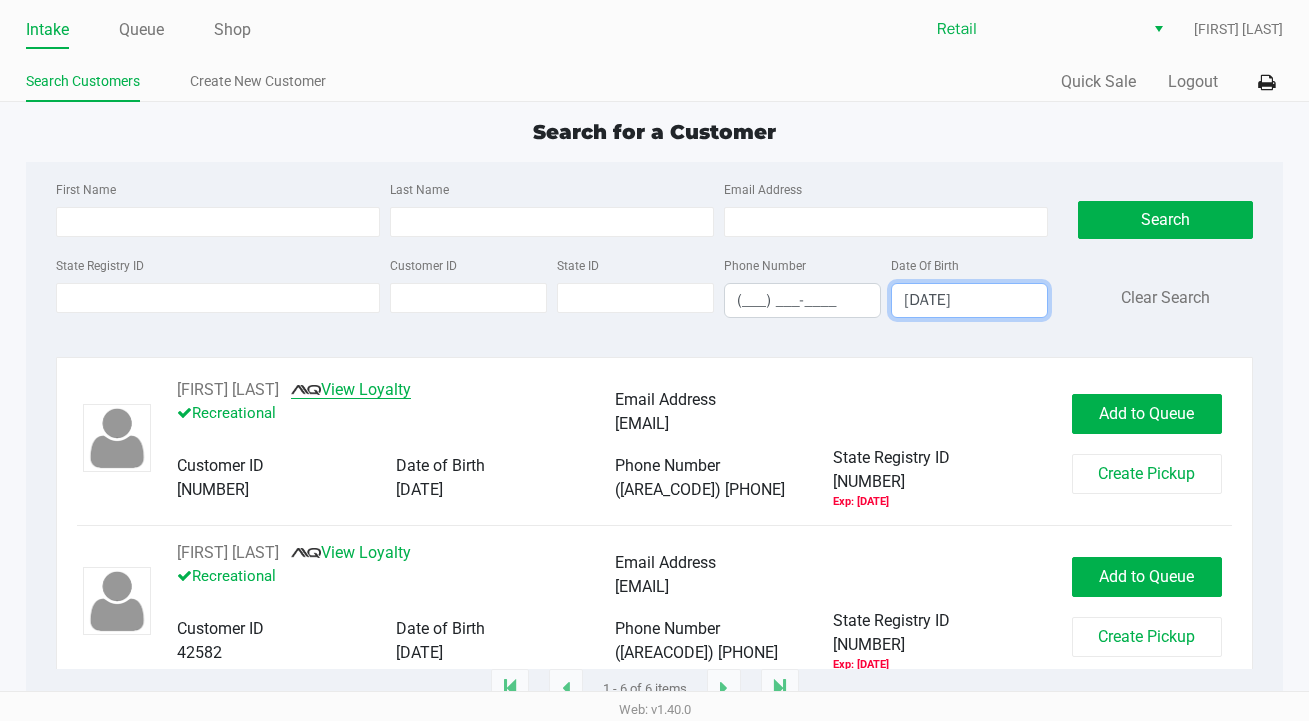 click on "View Loyalty" 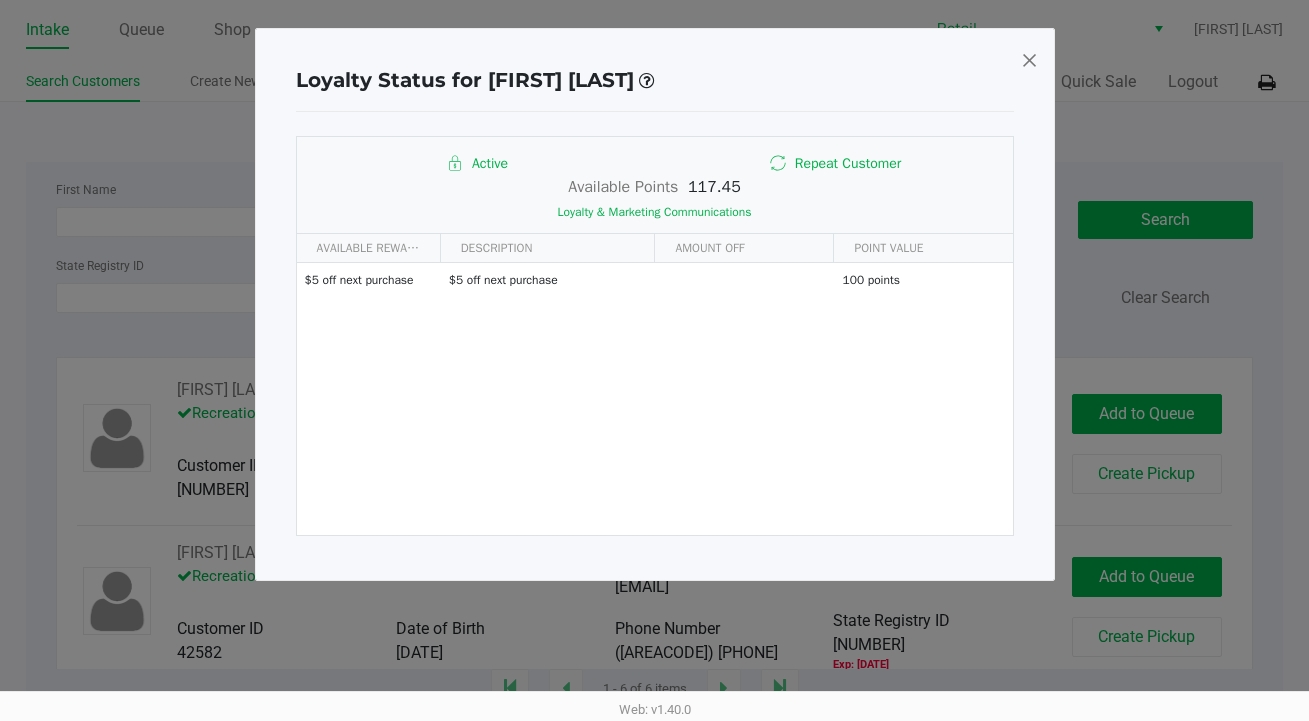 click on "Loyalty Status for [FIRST] [LAST]
Active
Repeat Customer   Available Points      117.45   Loyalty & Marketing Communications   Available Reward  Description Amount Off Point Value  $5 off next purchase   $5 off next purchase   100 points" 